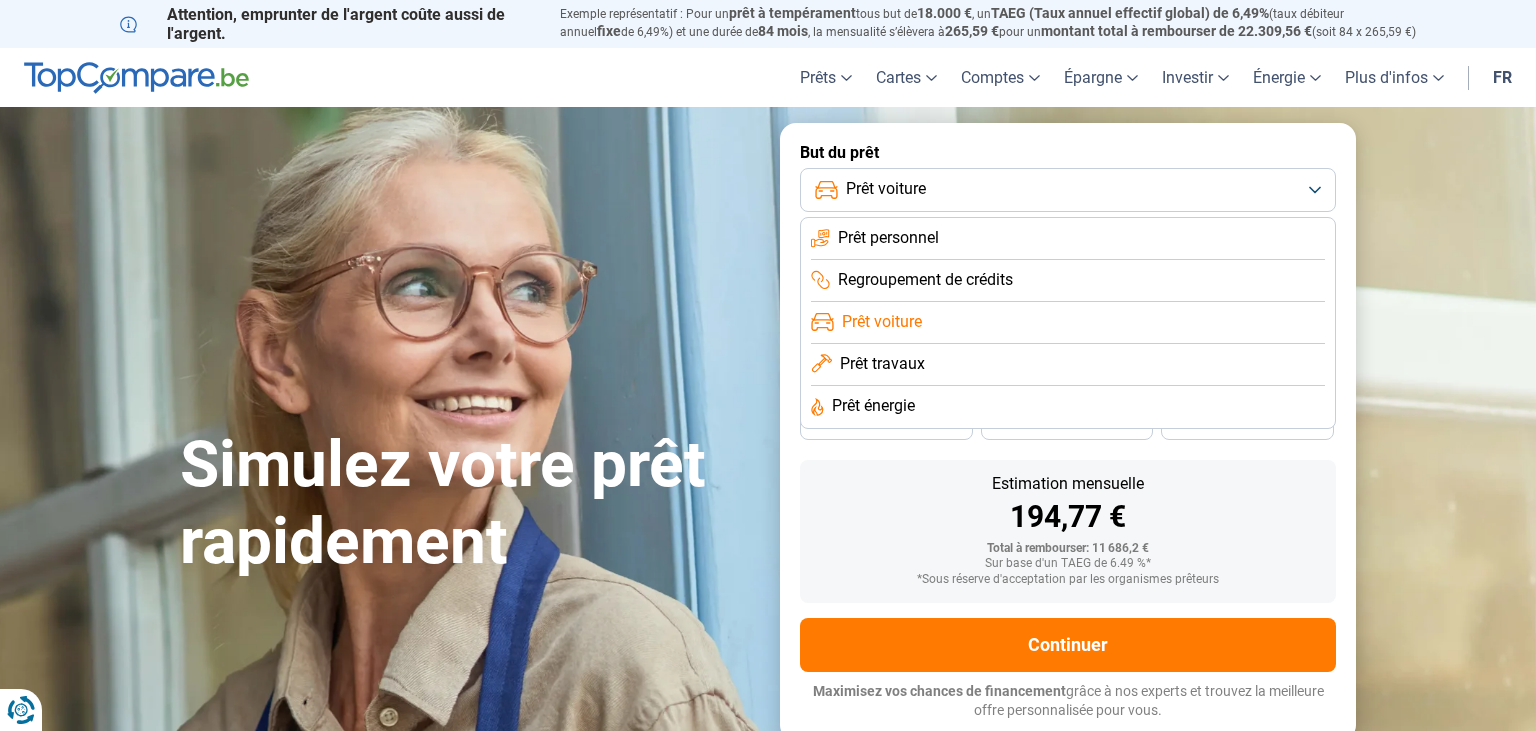 scroll, scrollTop: 0, scrollLeft: 0, axis: both 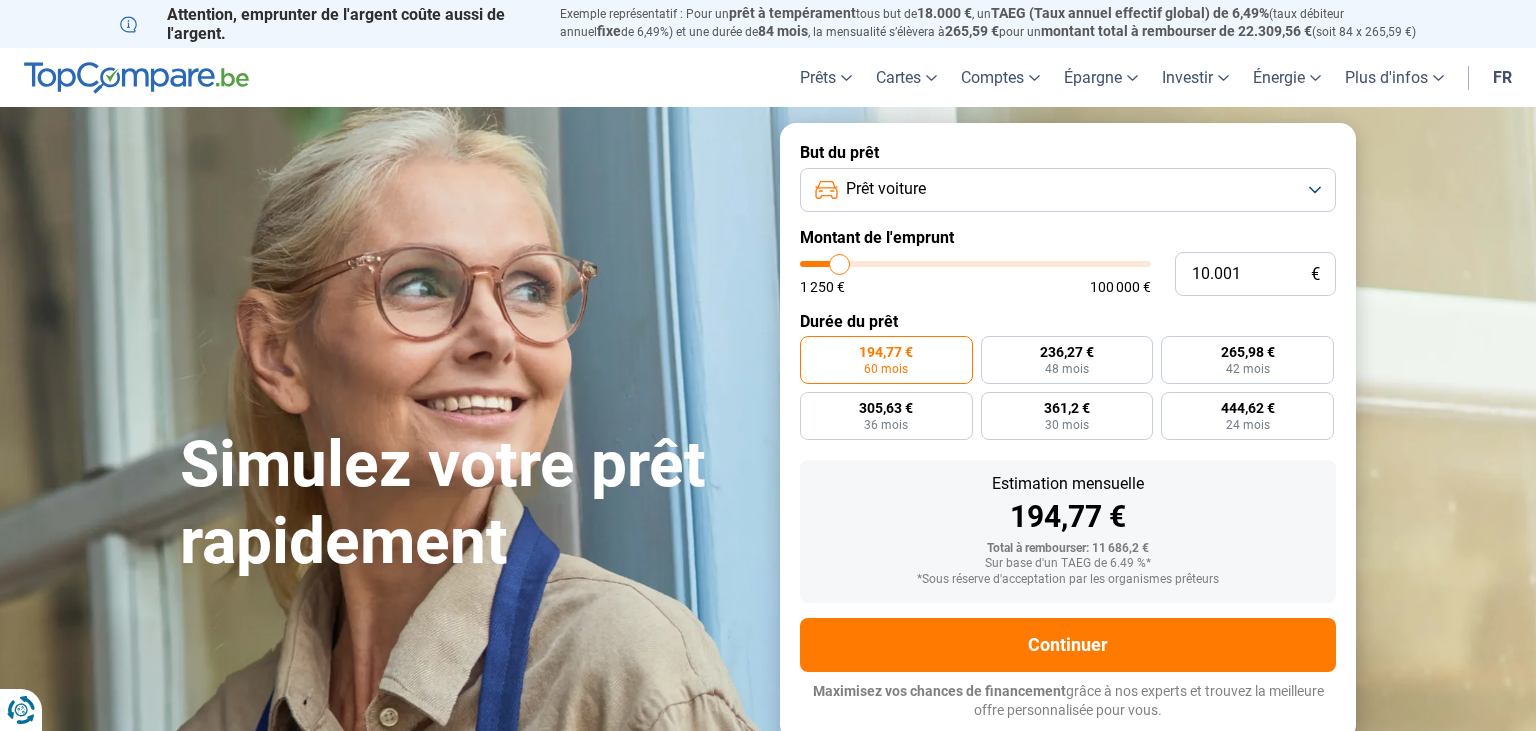 type on "39.750" 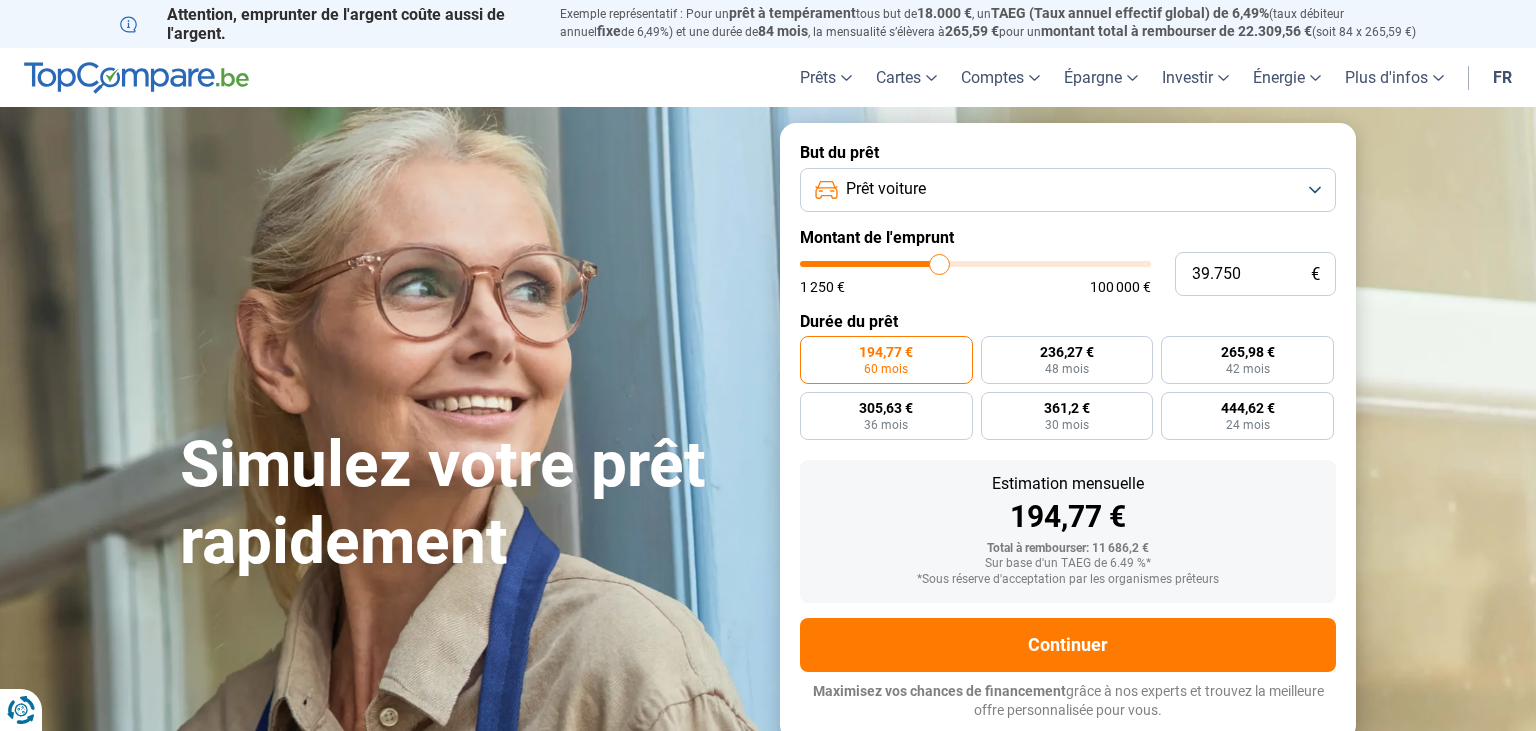 type on "39750" 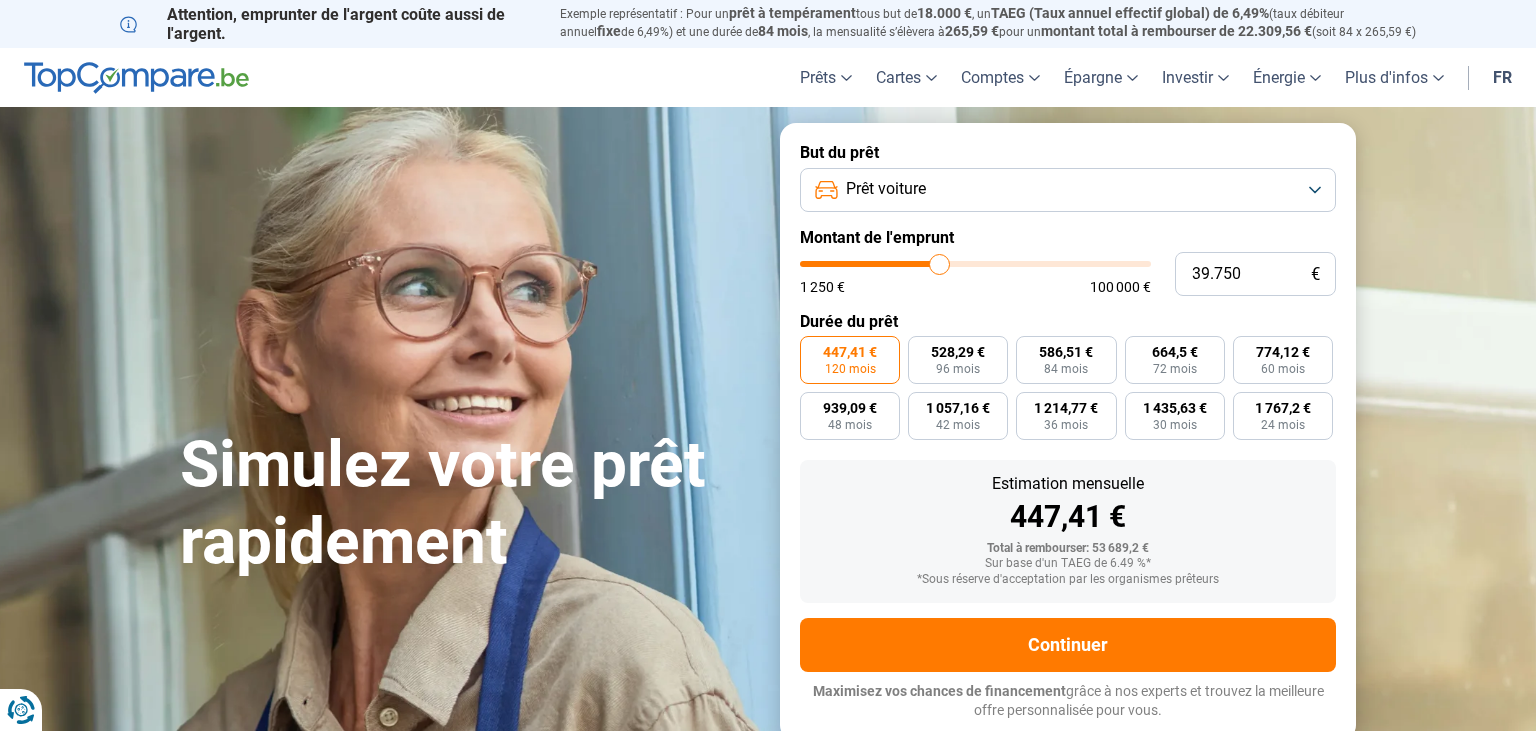 type on "27.250" 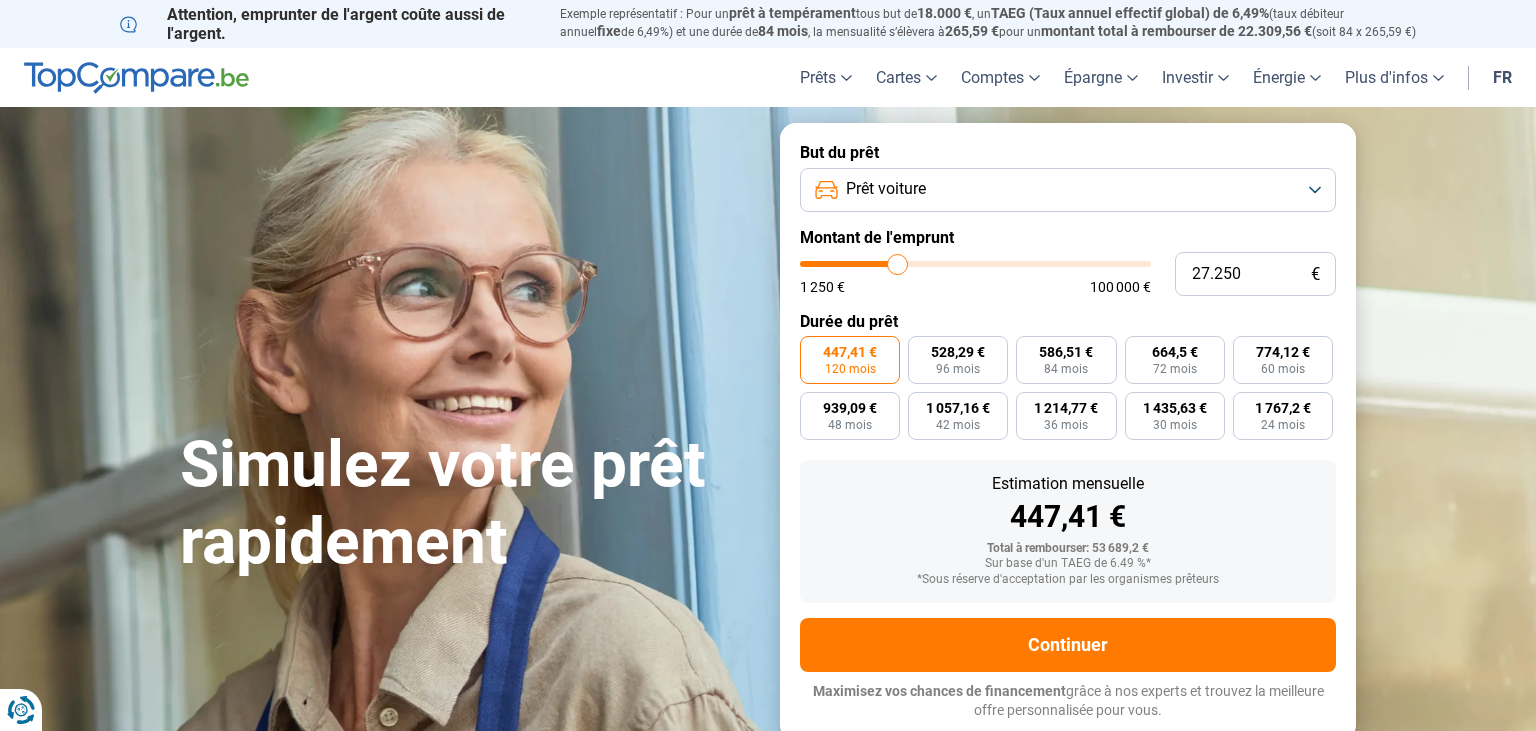 type on "27250" 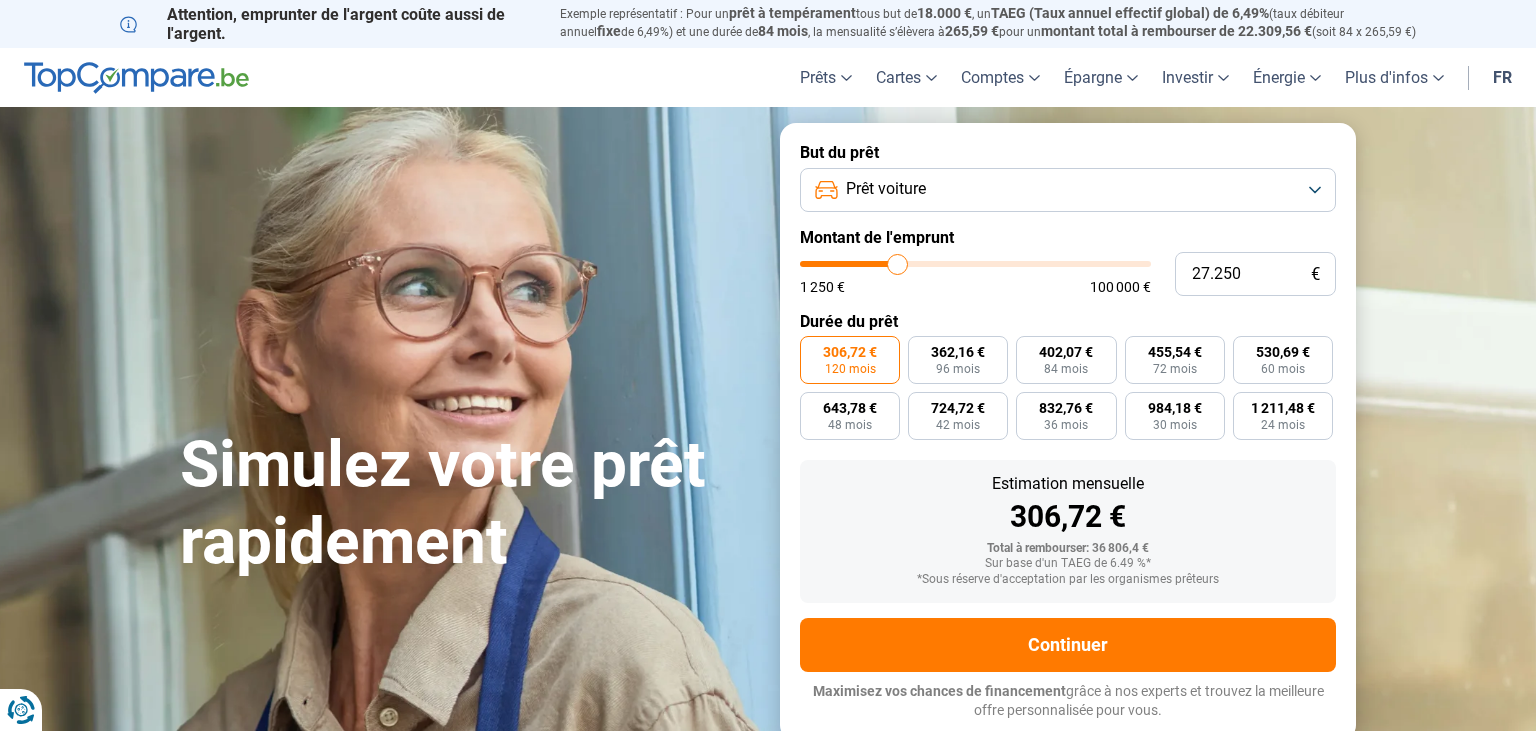 type on "18.500" 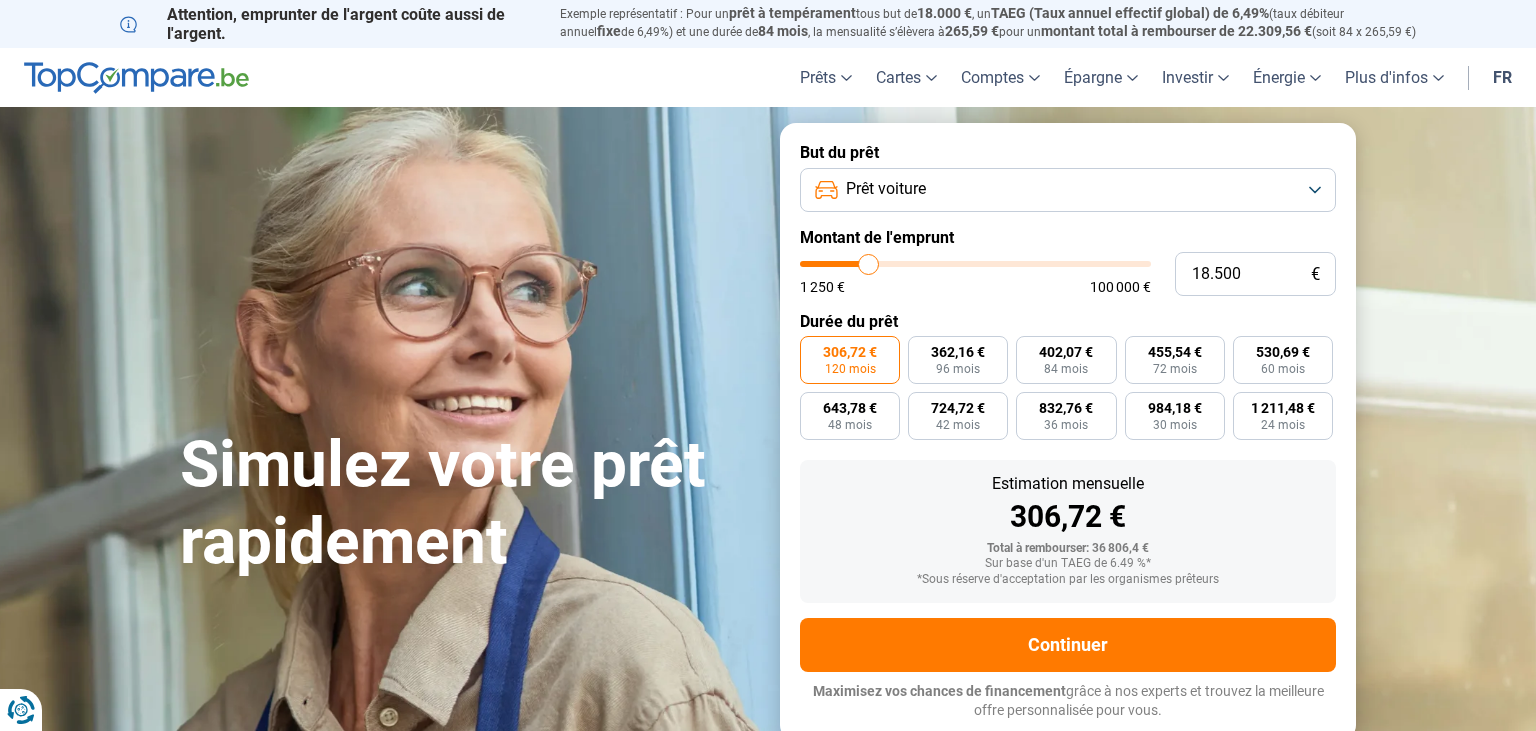 type on "18250" 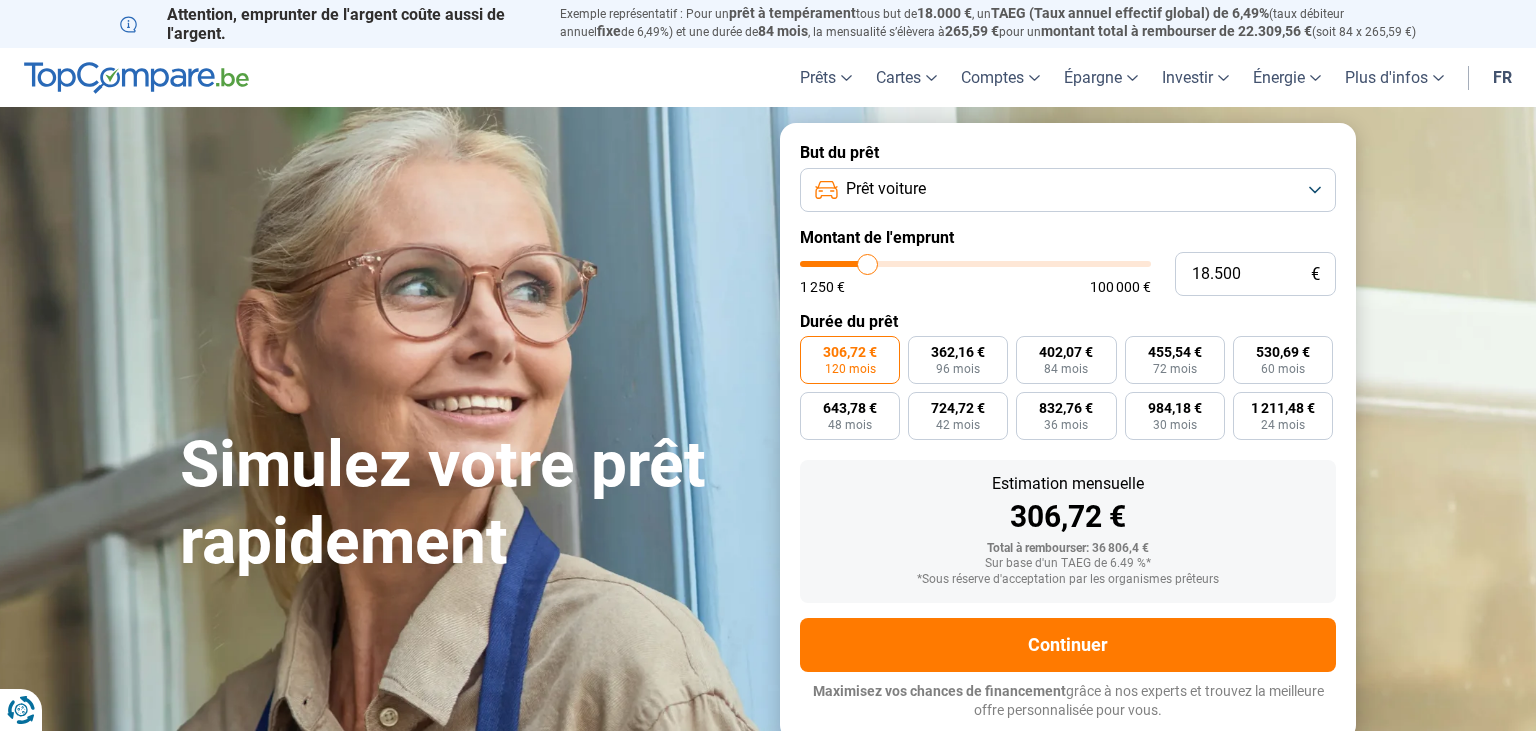 type on "18.250" 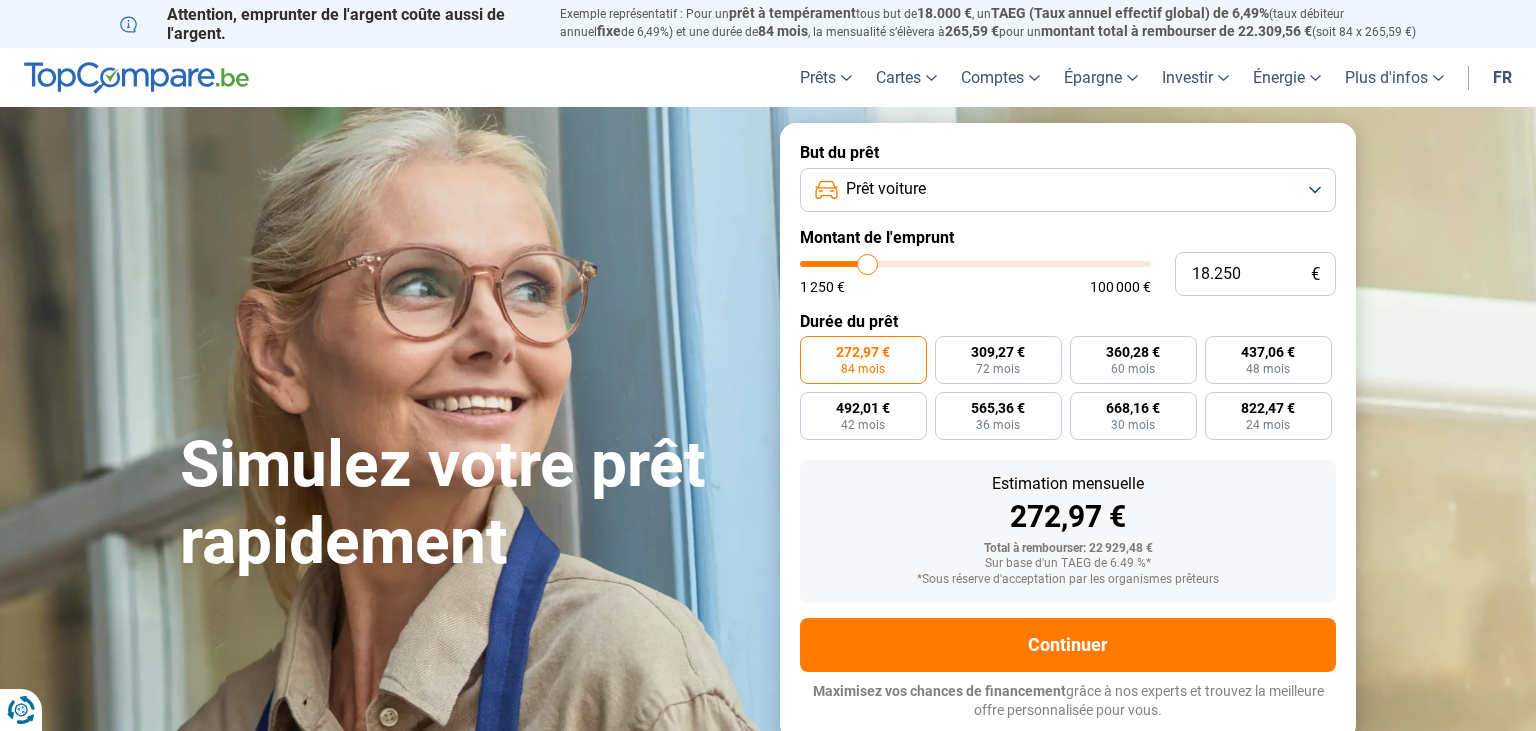 type on "14.000" 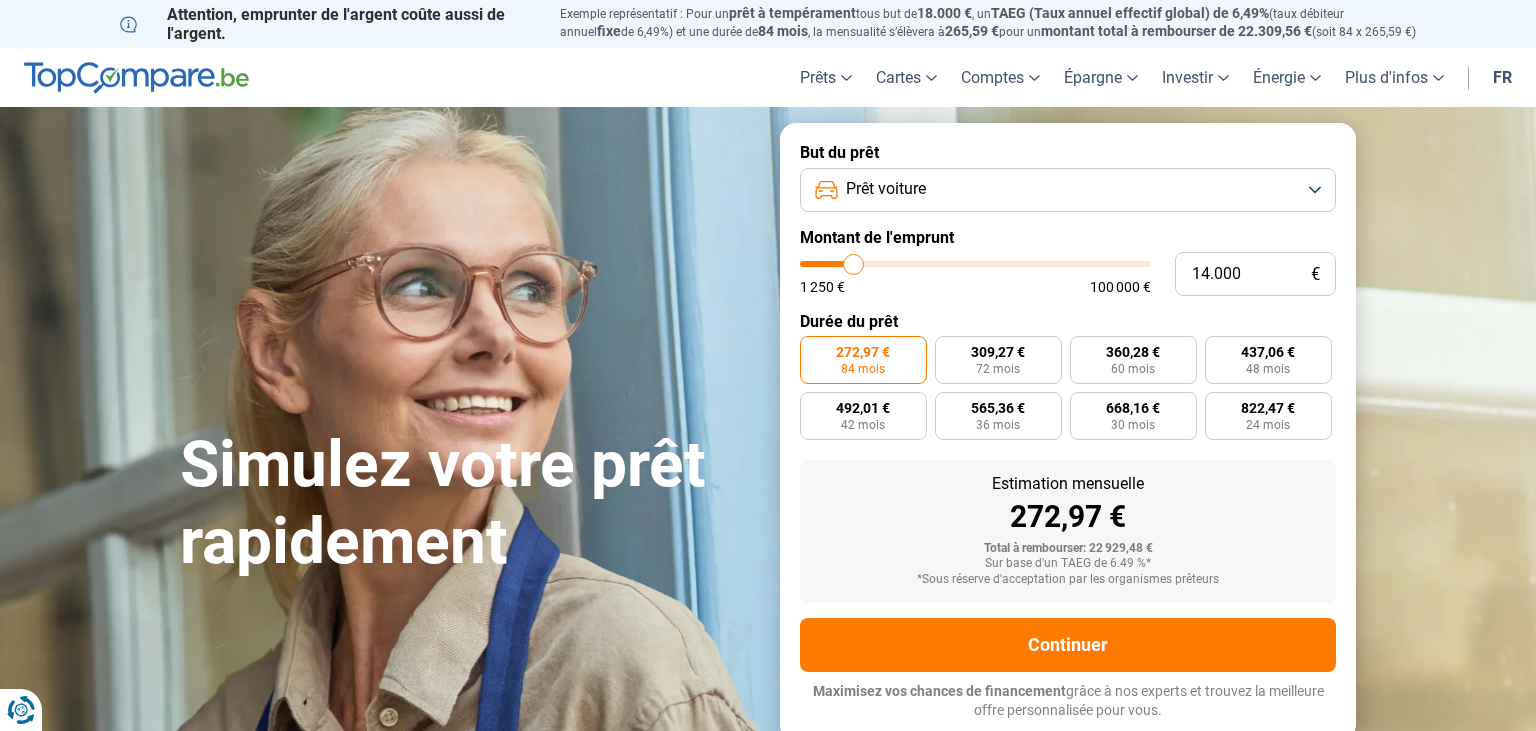 type on "13750" 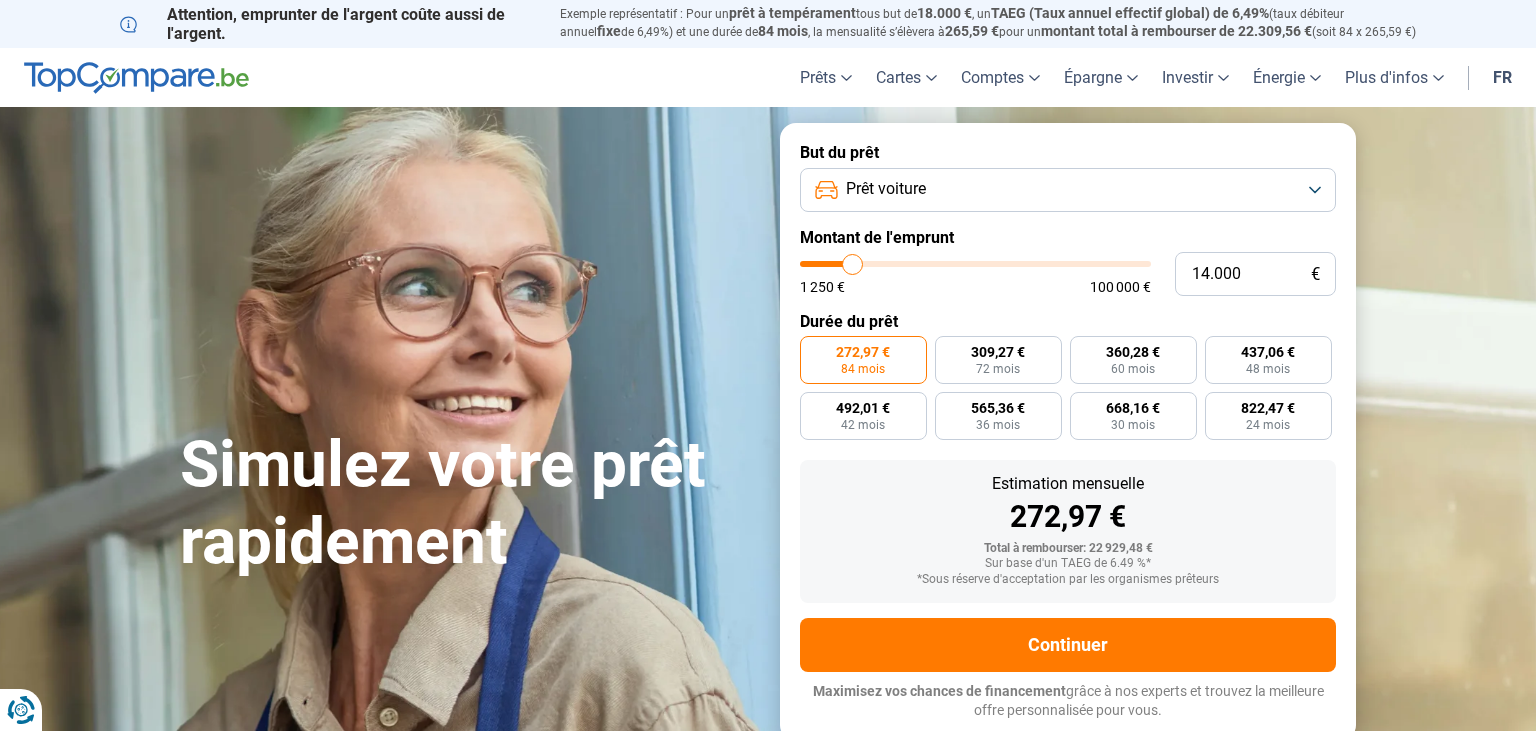 type on "13.750" 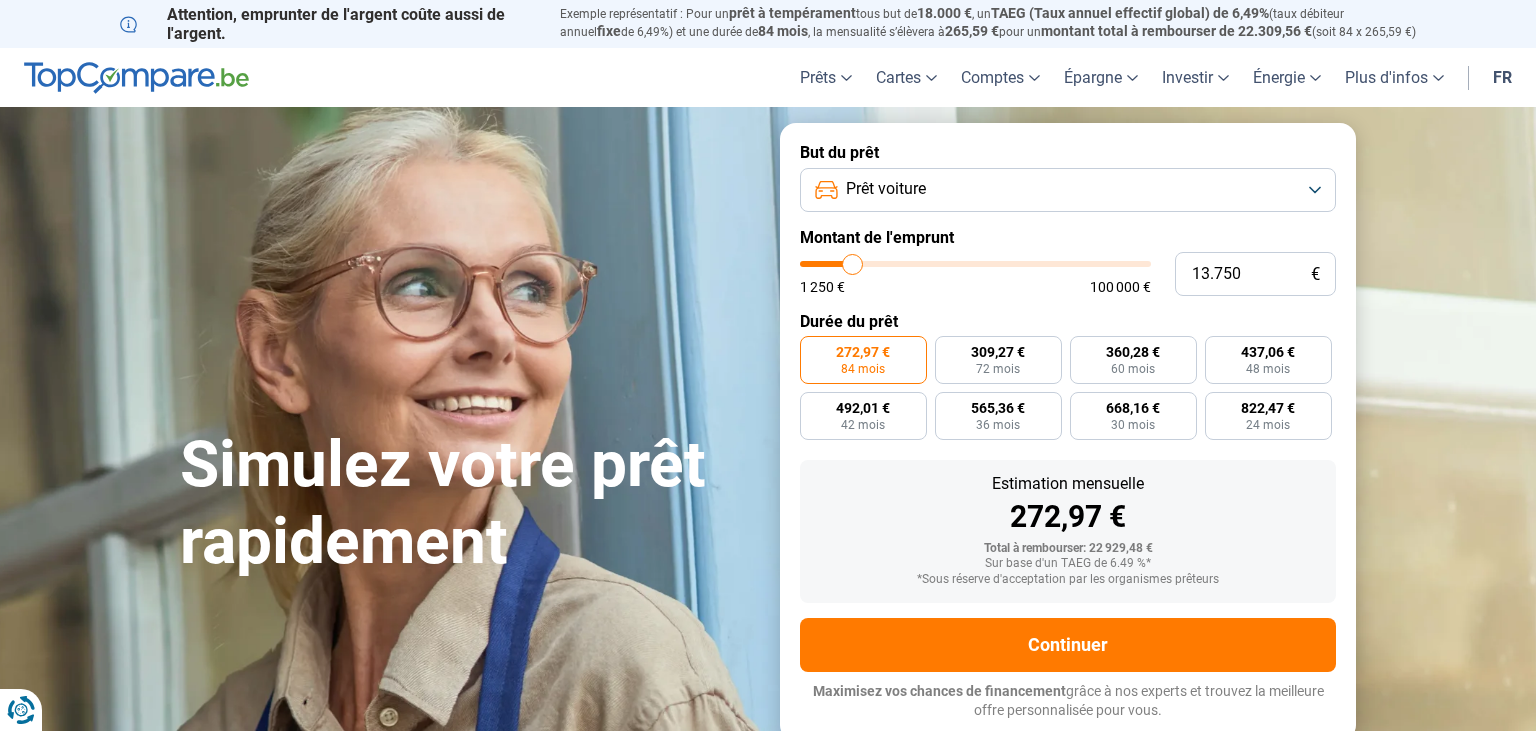 radio on "true" 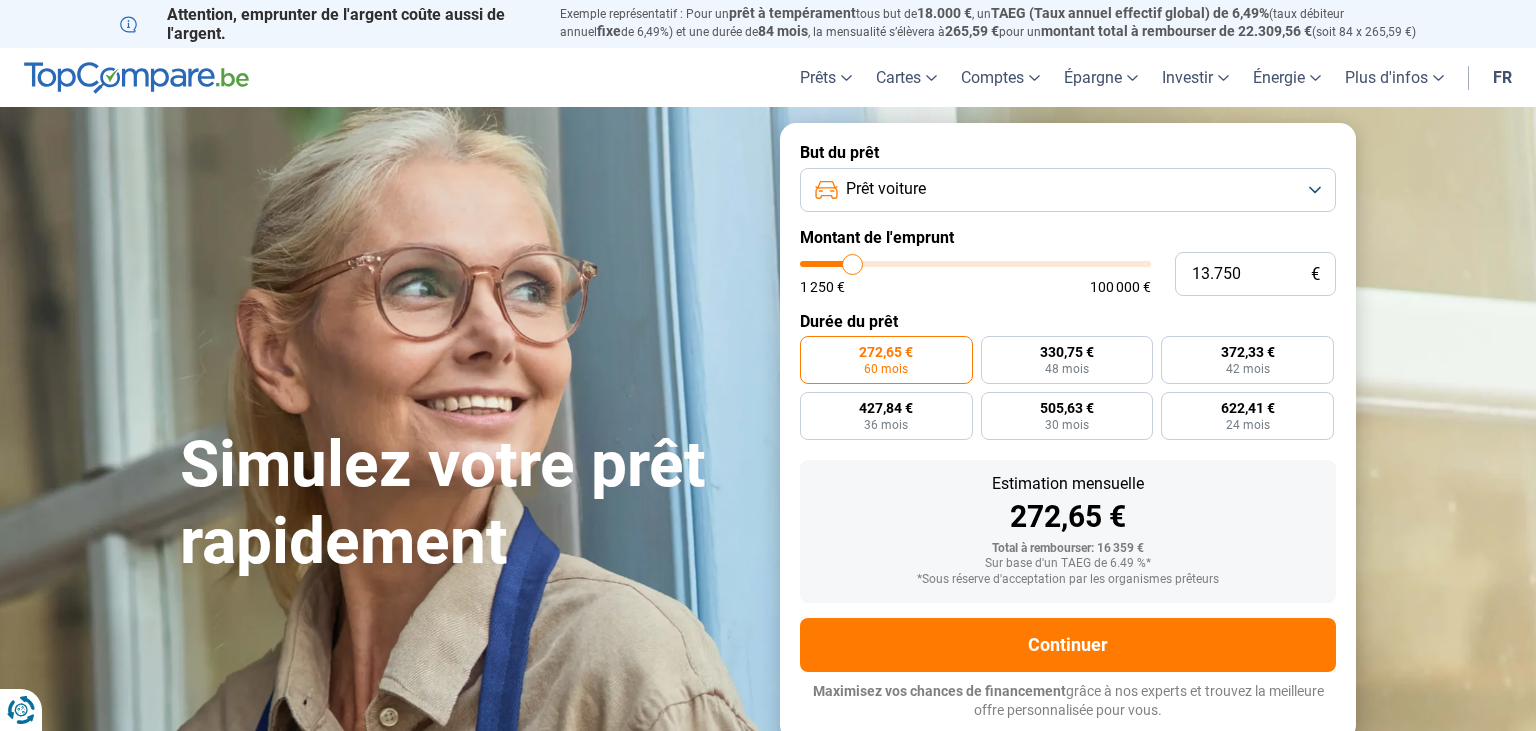 type on "18.000" 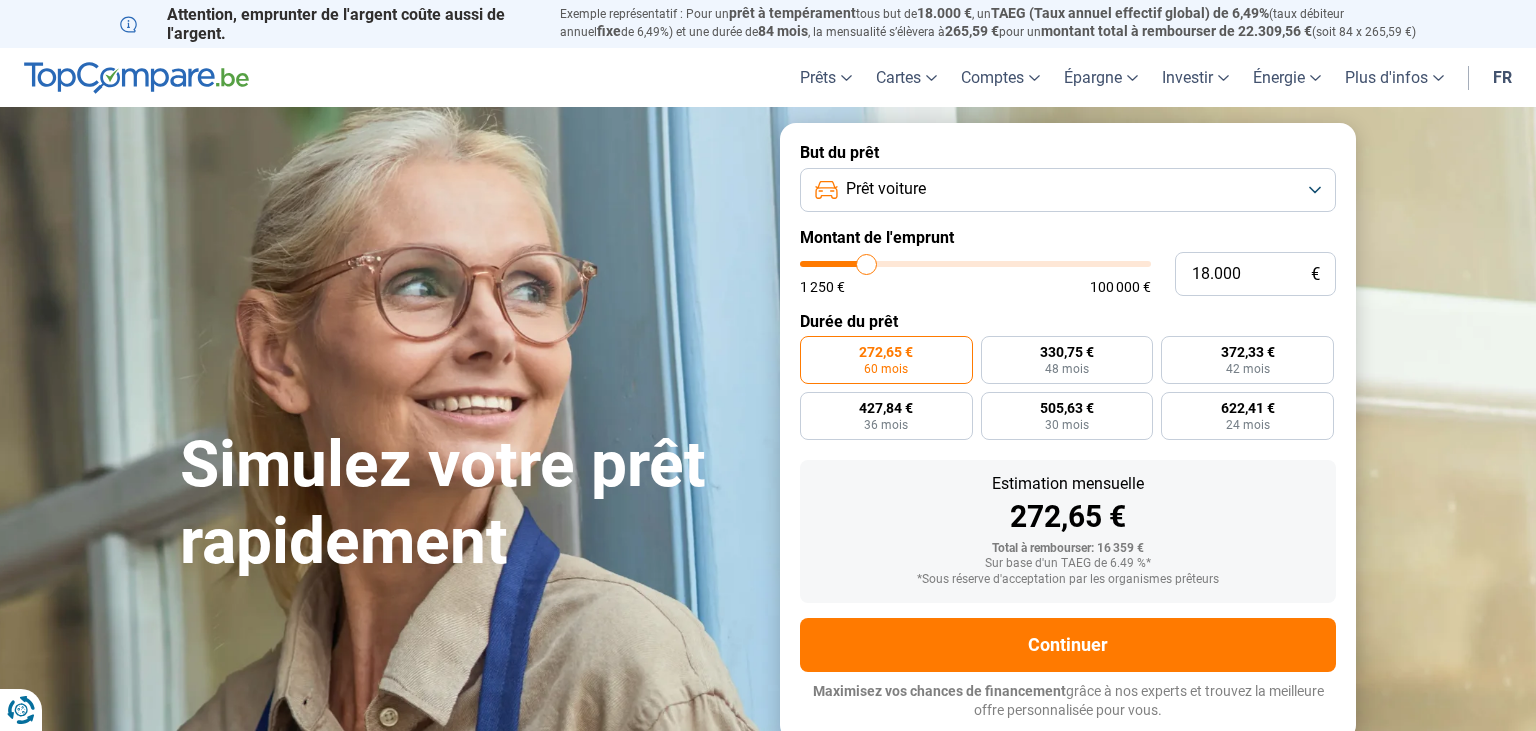 type on "17750" 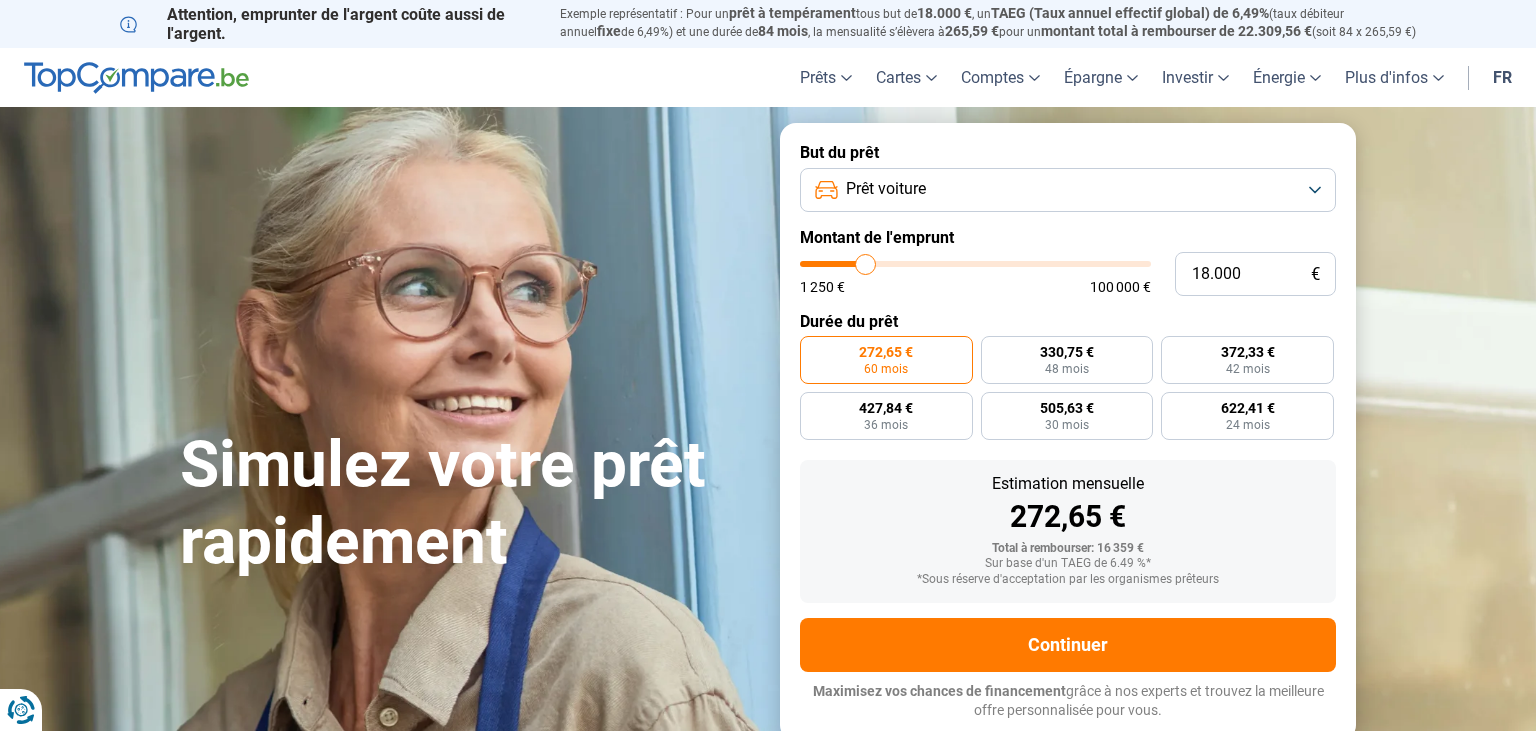 click at bounding box center [975, 264] 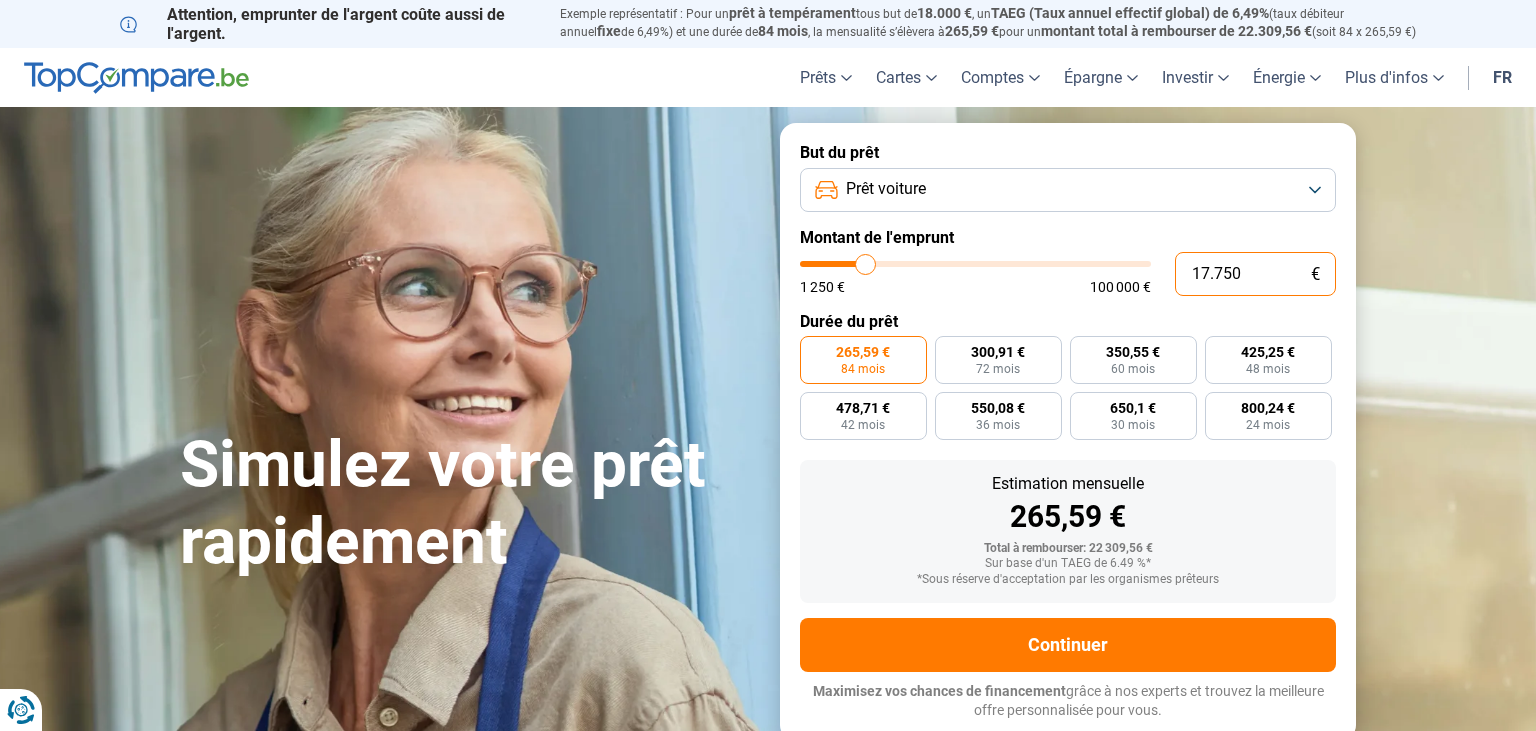 click on "17.750" at bounding box center [1255, 274] 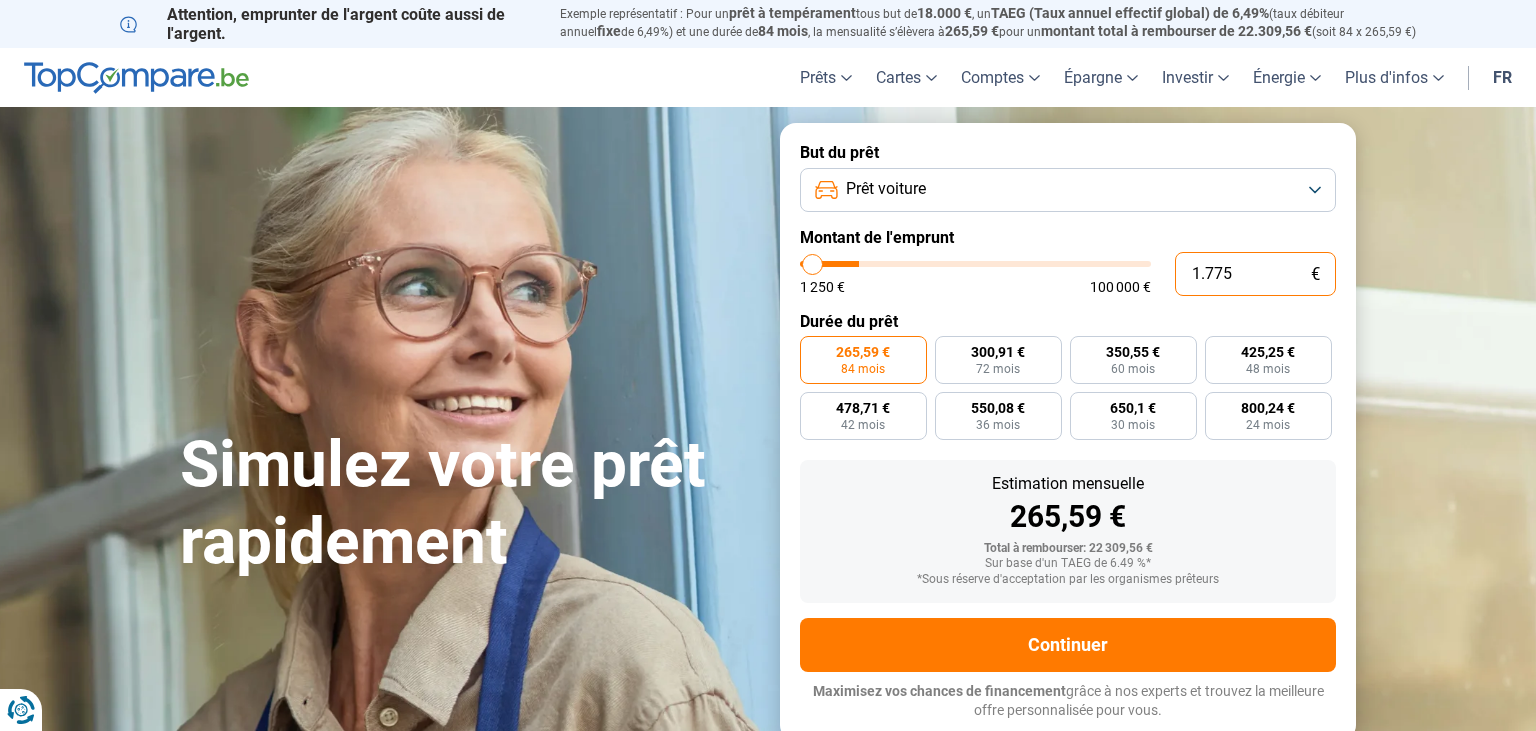 type on "177" 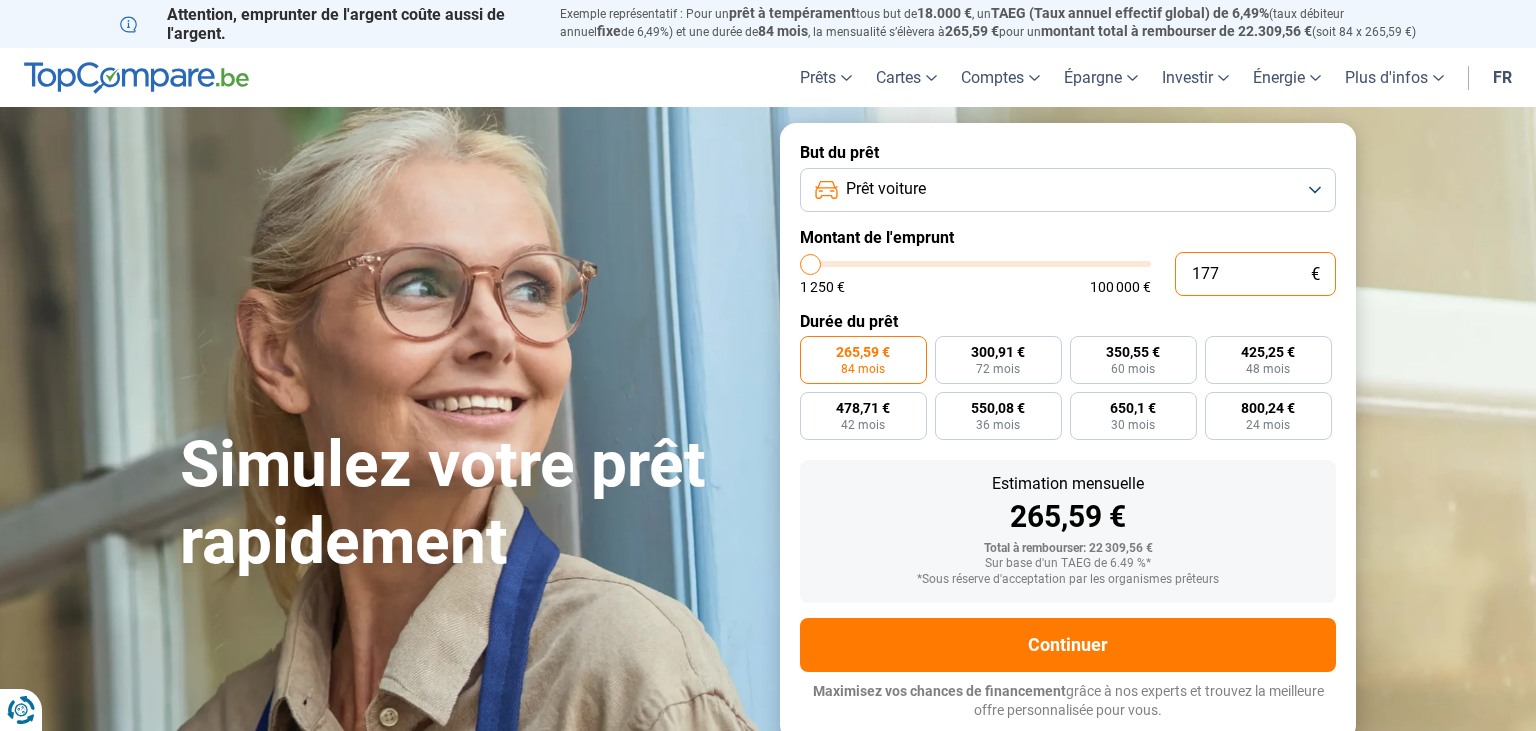 type on "17" 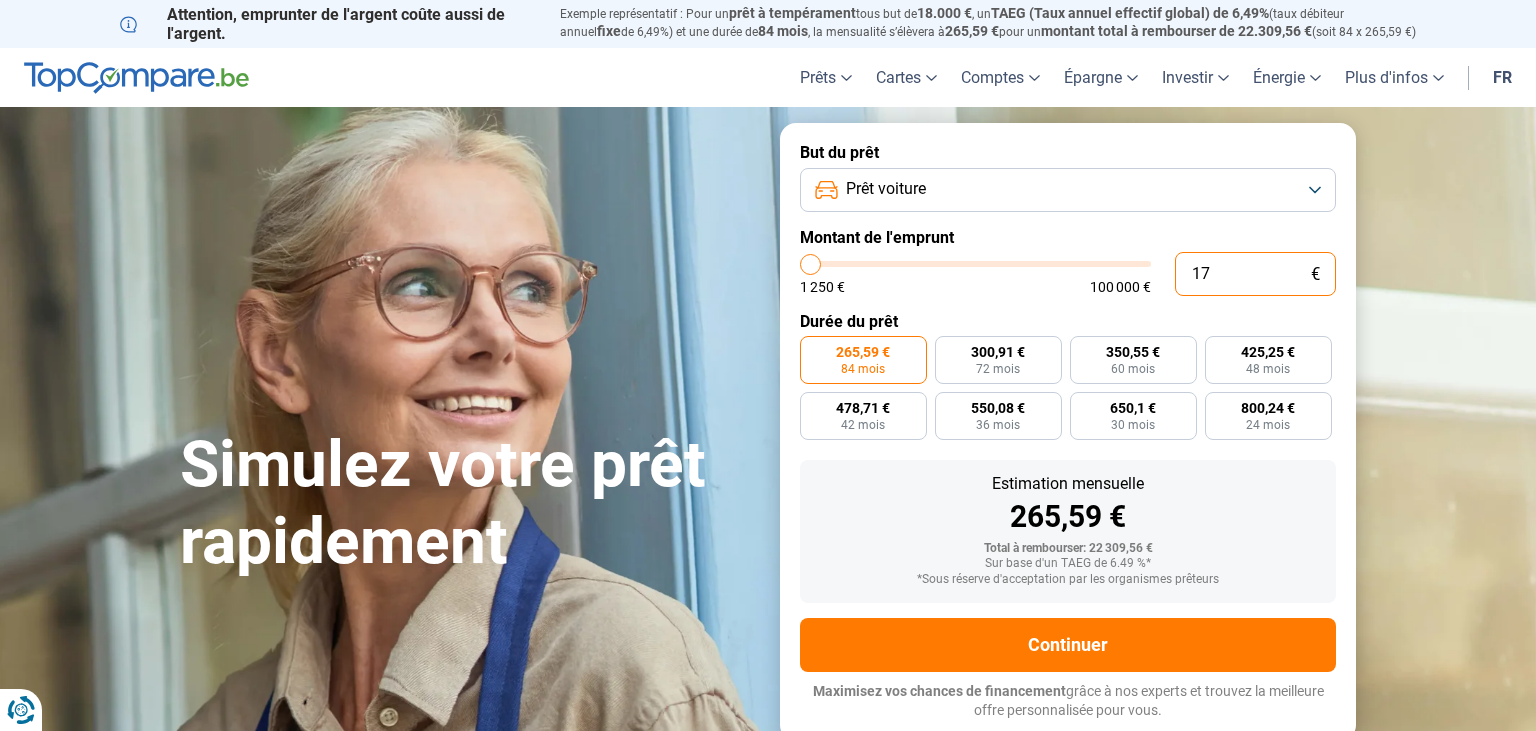 type on "1" 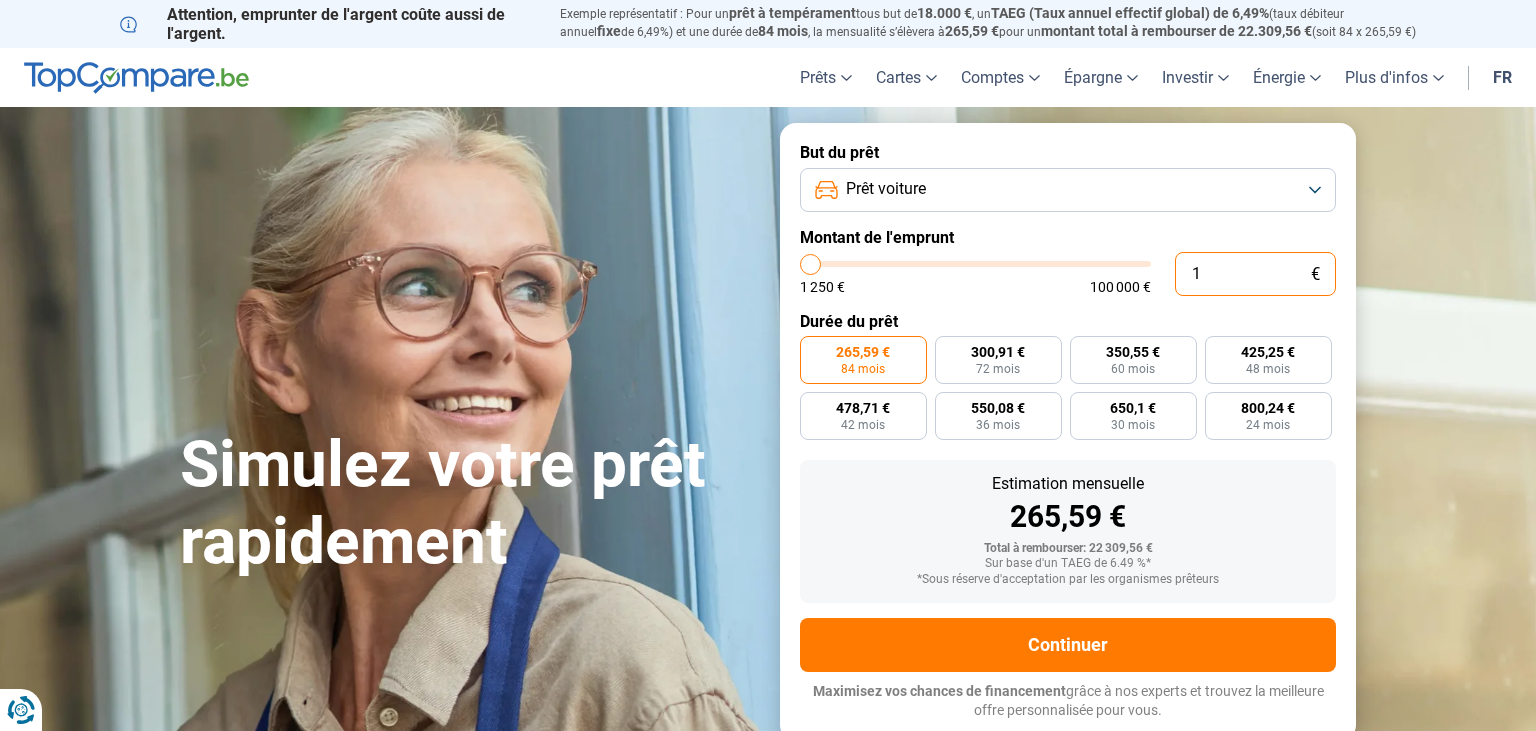 type on "14" 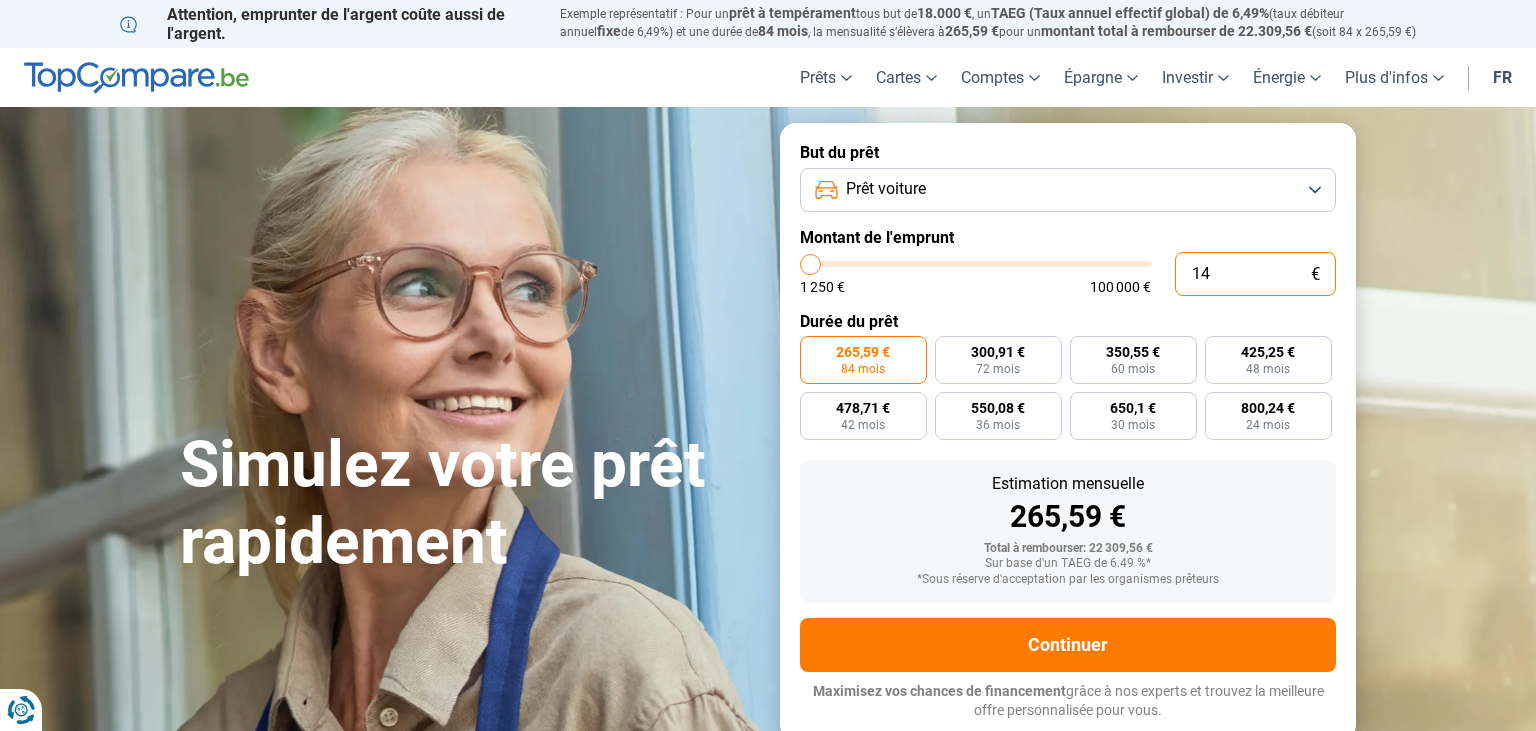 type on "140" 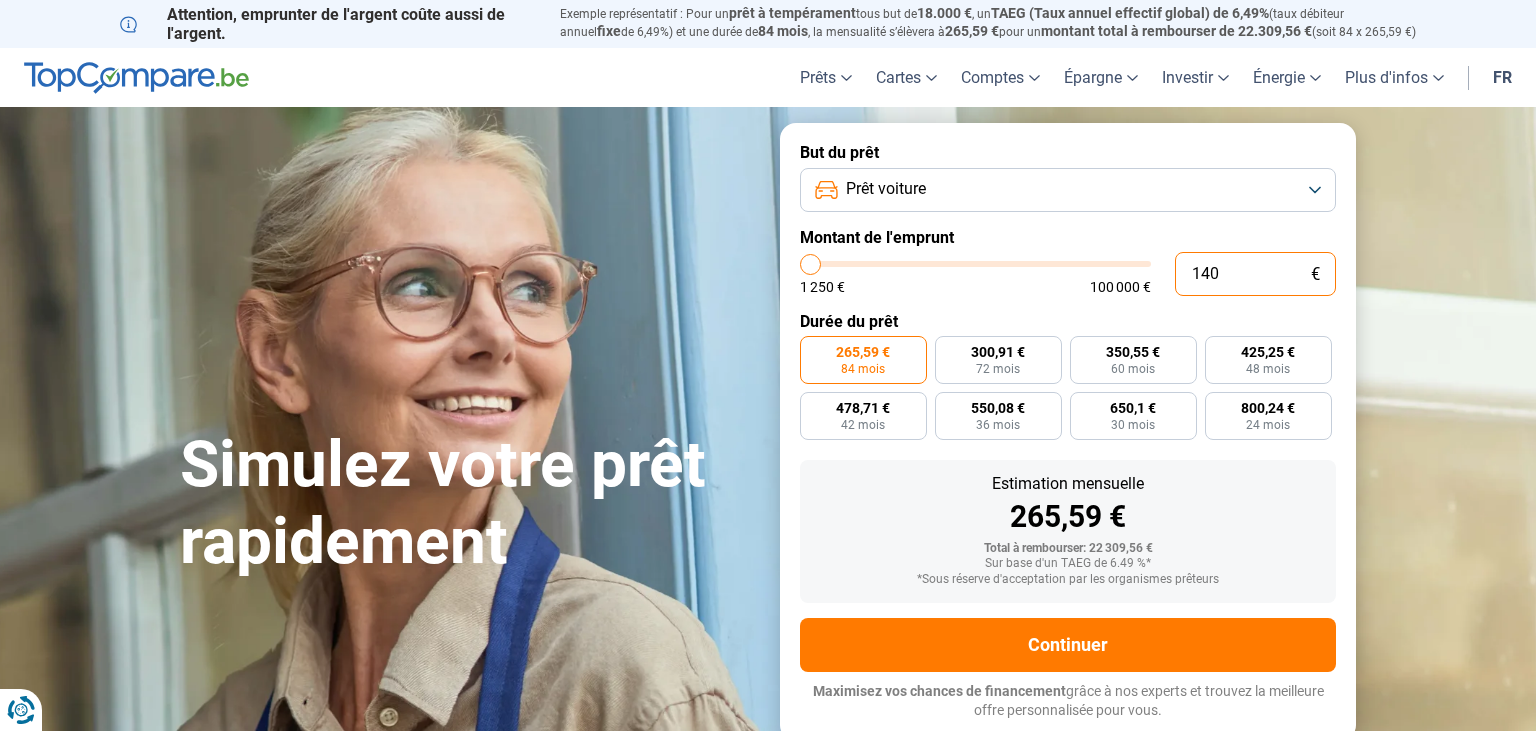 type on "1.400" 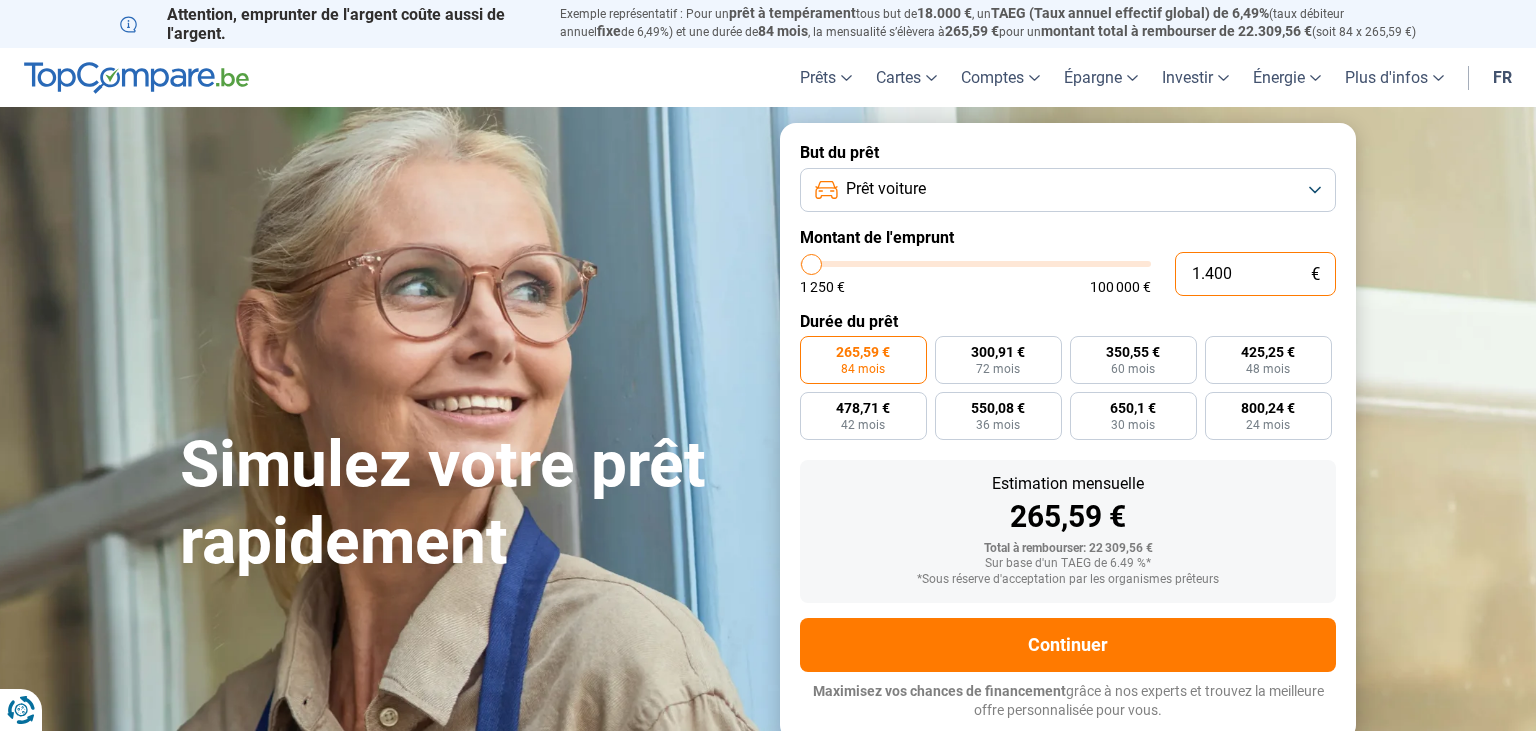 type on "14.000" 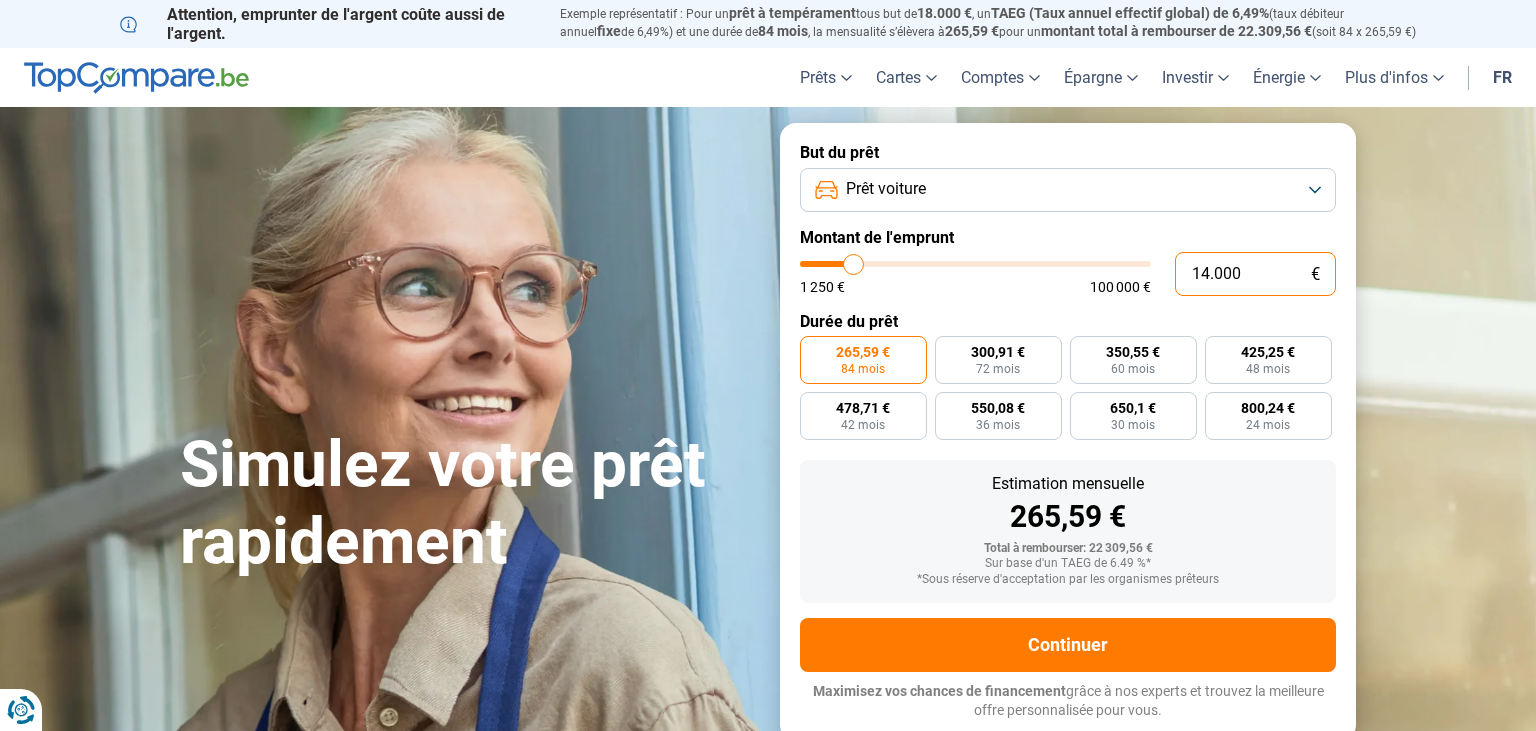 radio on "true" 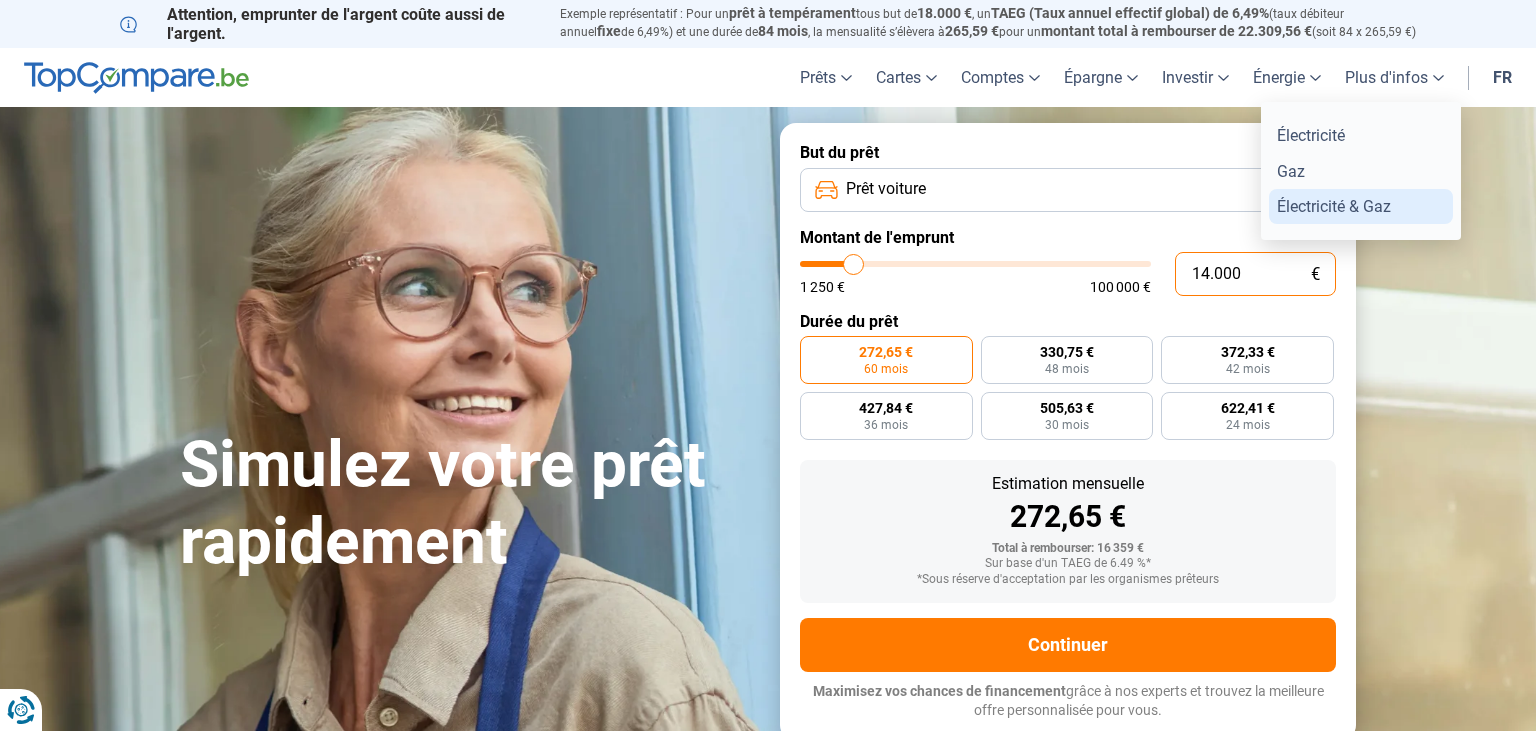 type on "1.400" 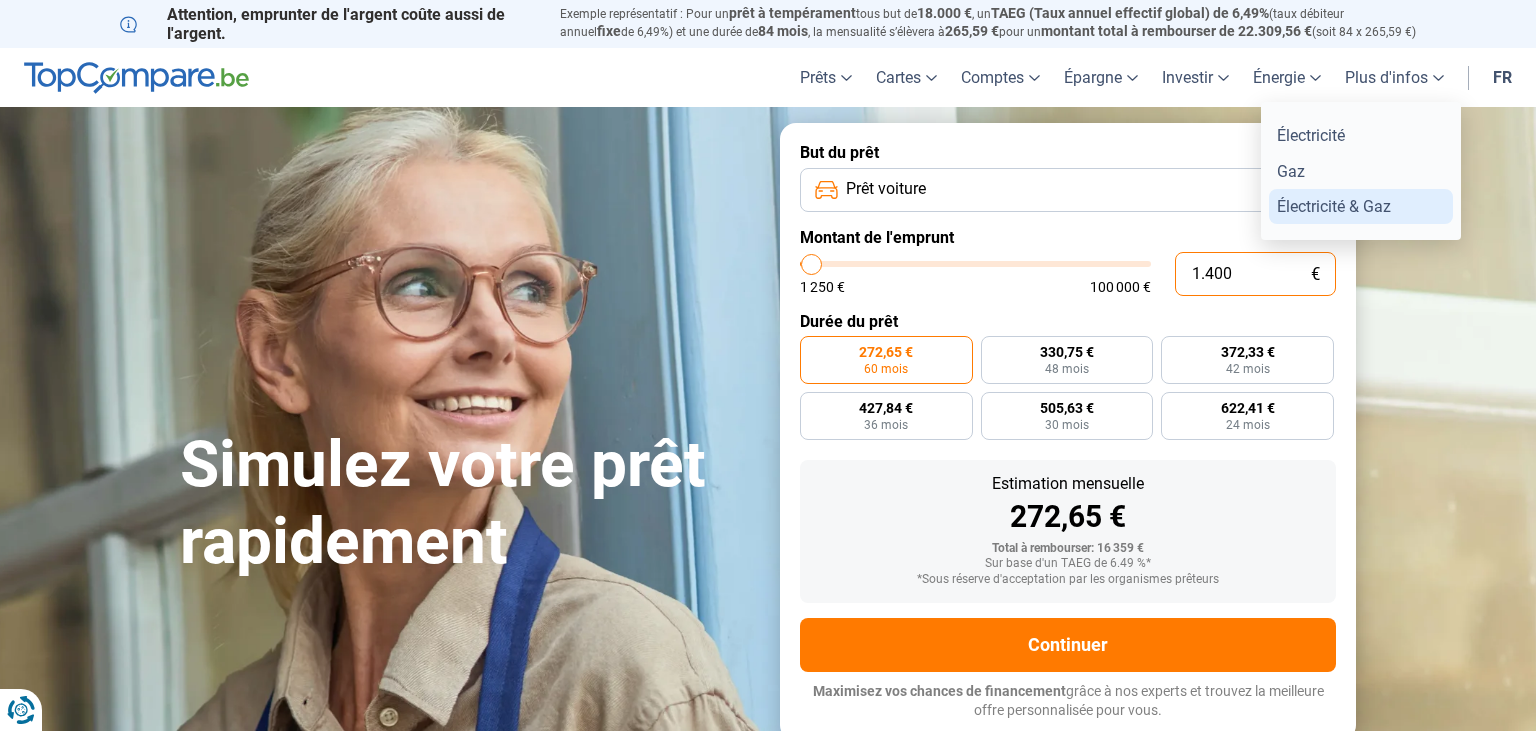 type on "140" 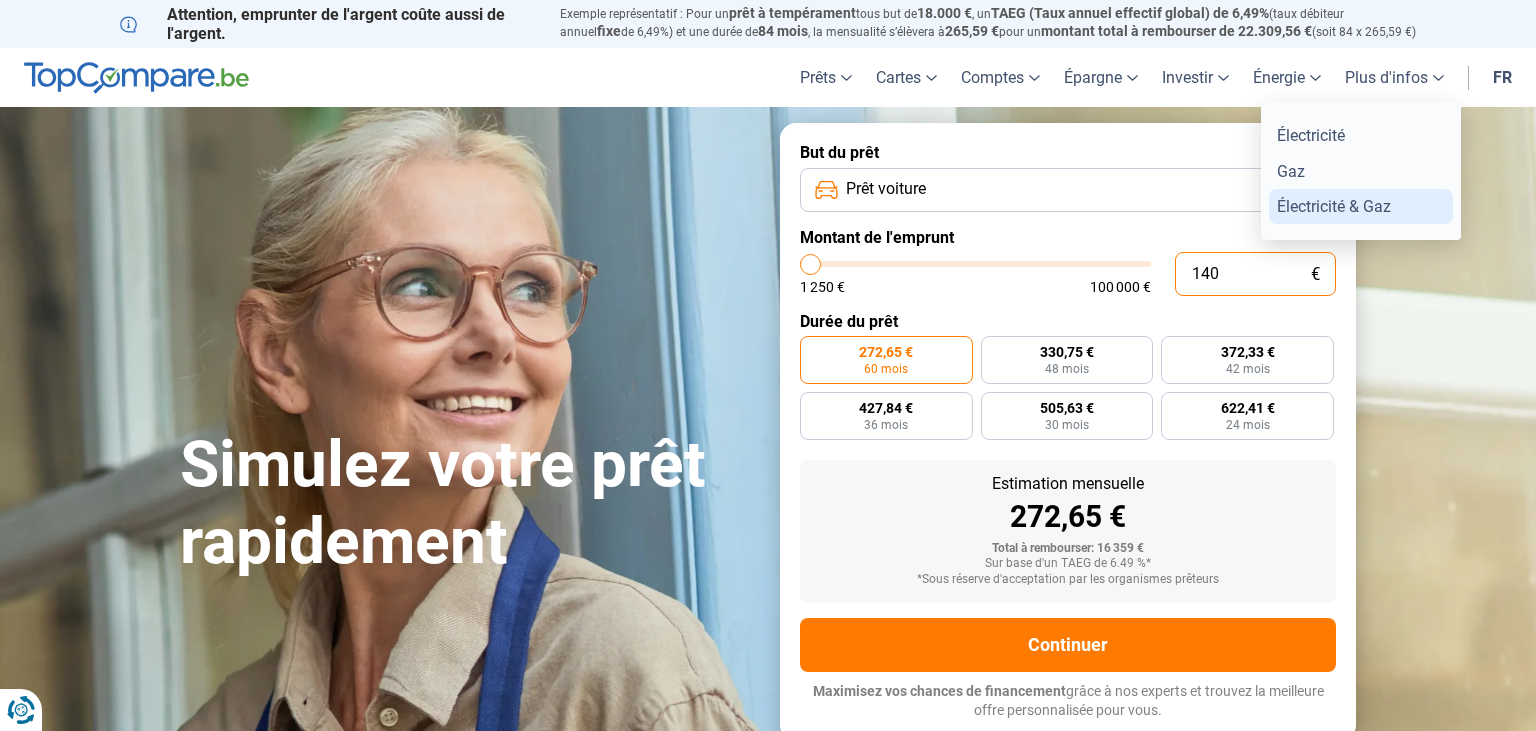 type on "14" 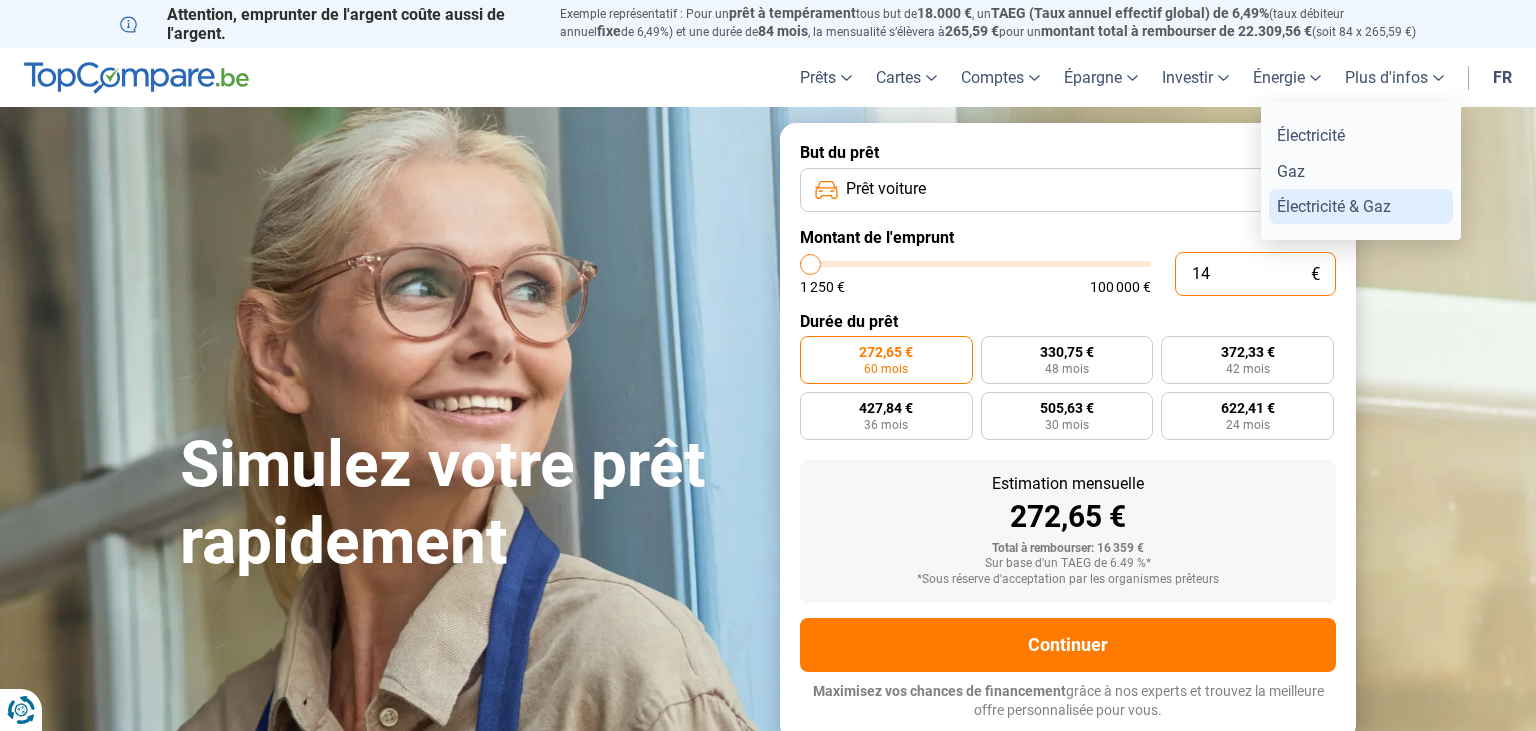 type on "1" 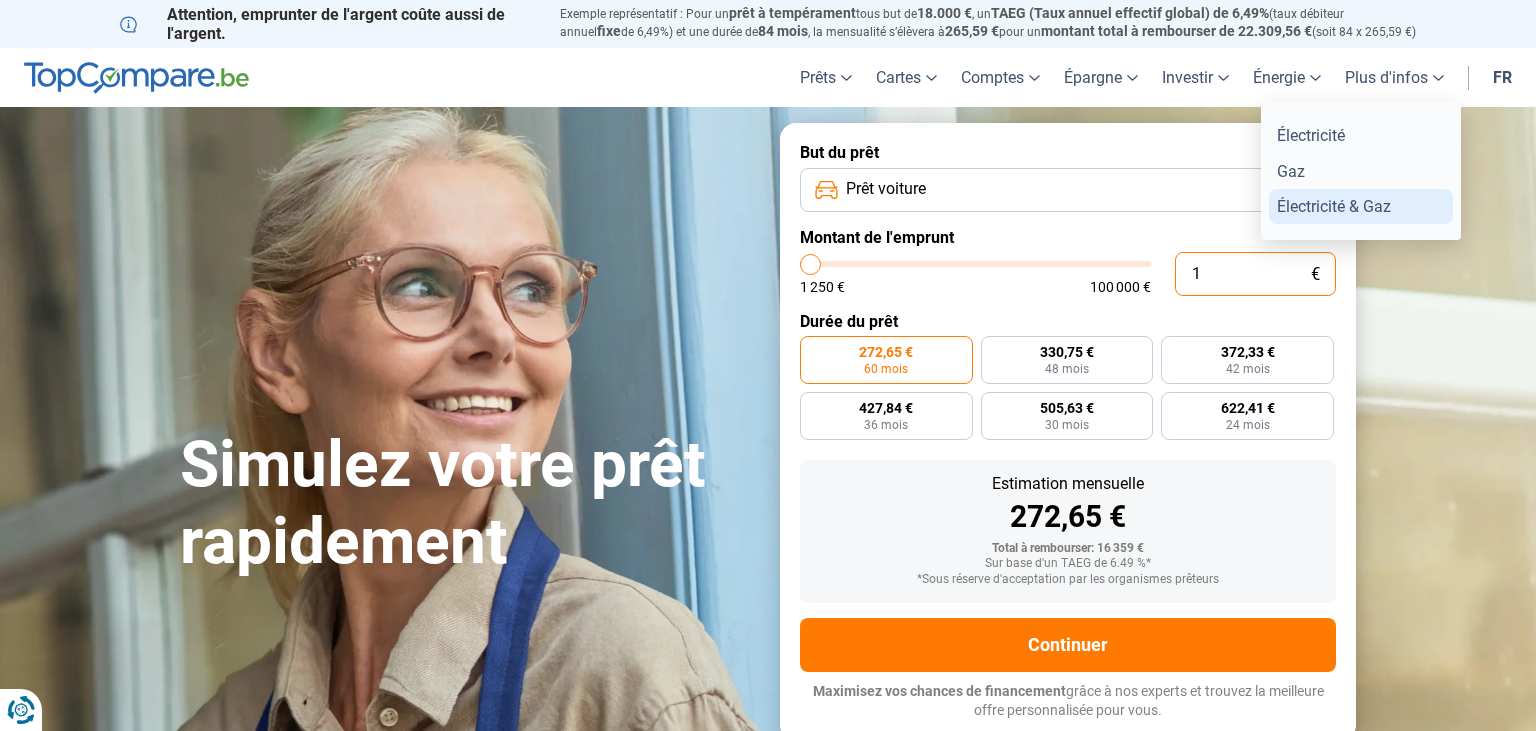 type on "0" 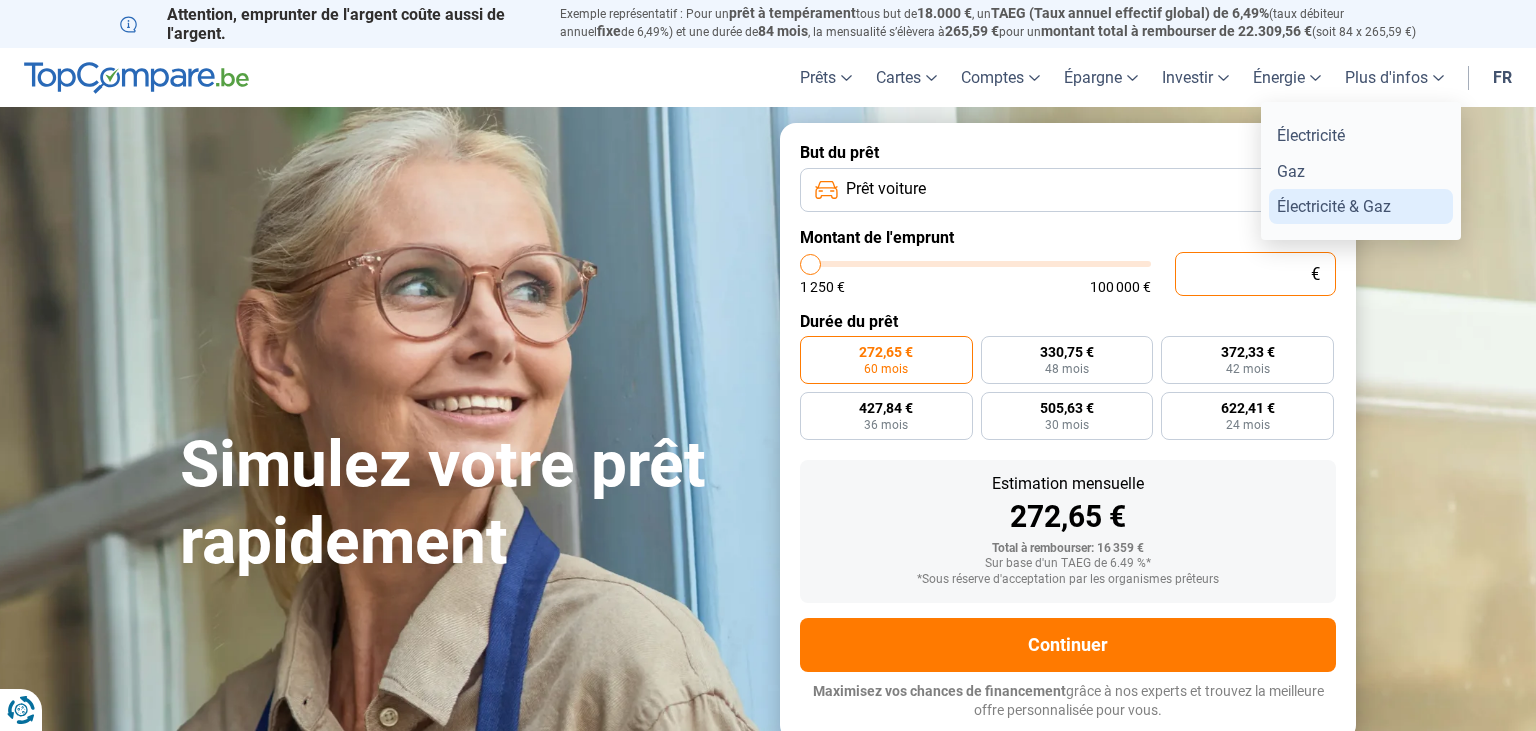type on "1" 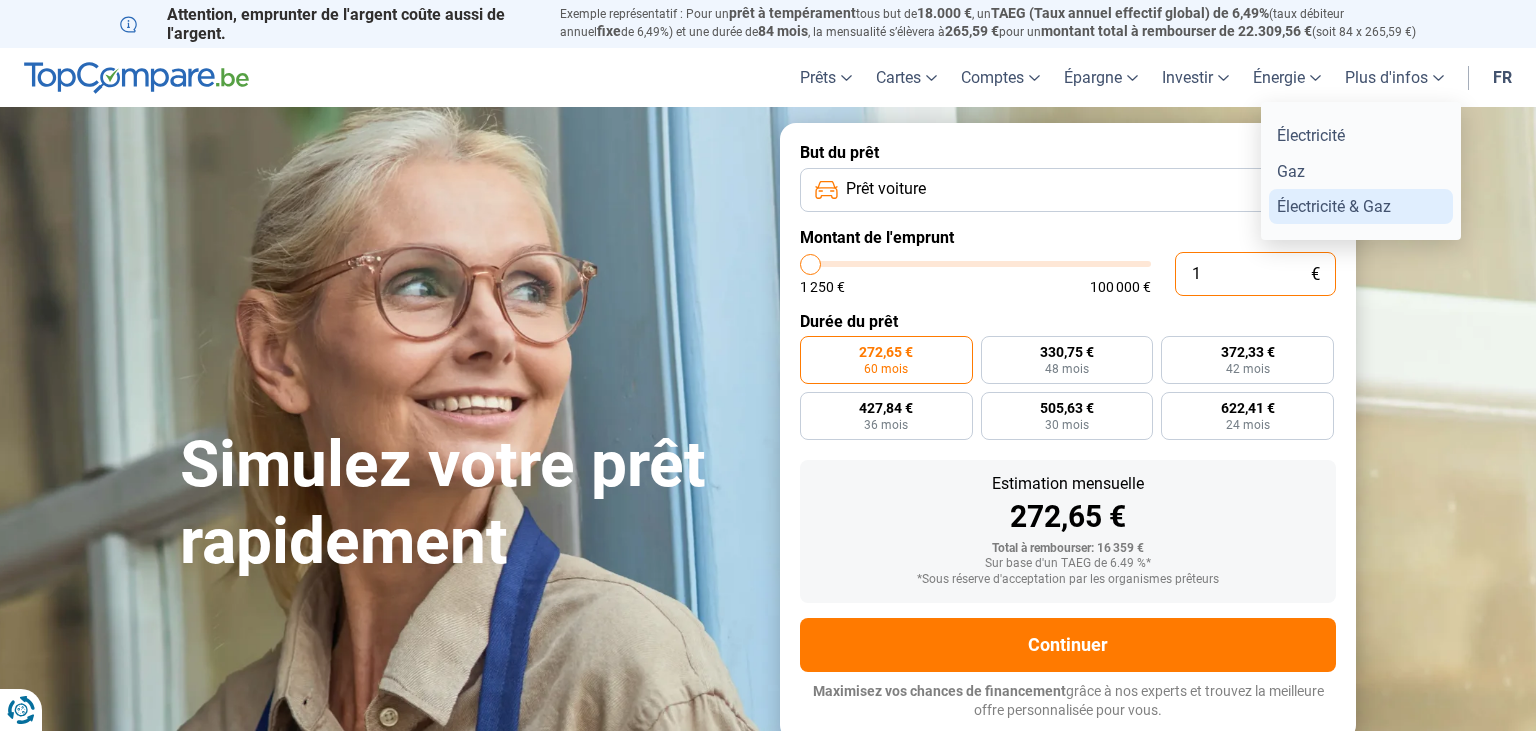 type on "10" 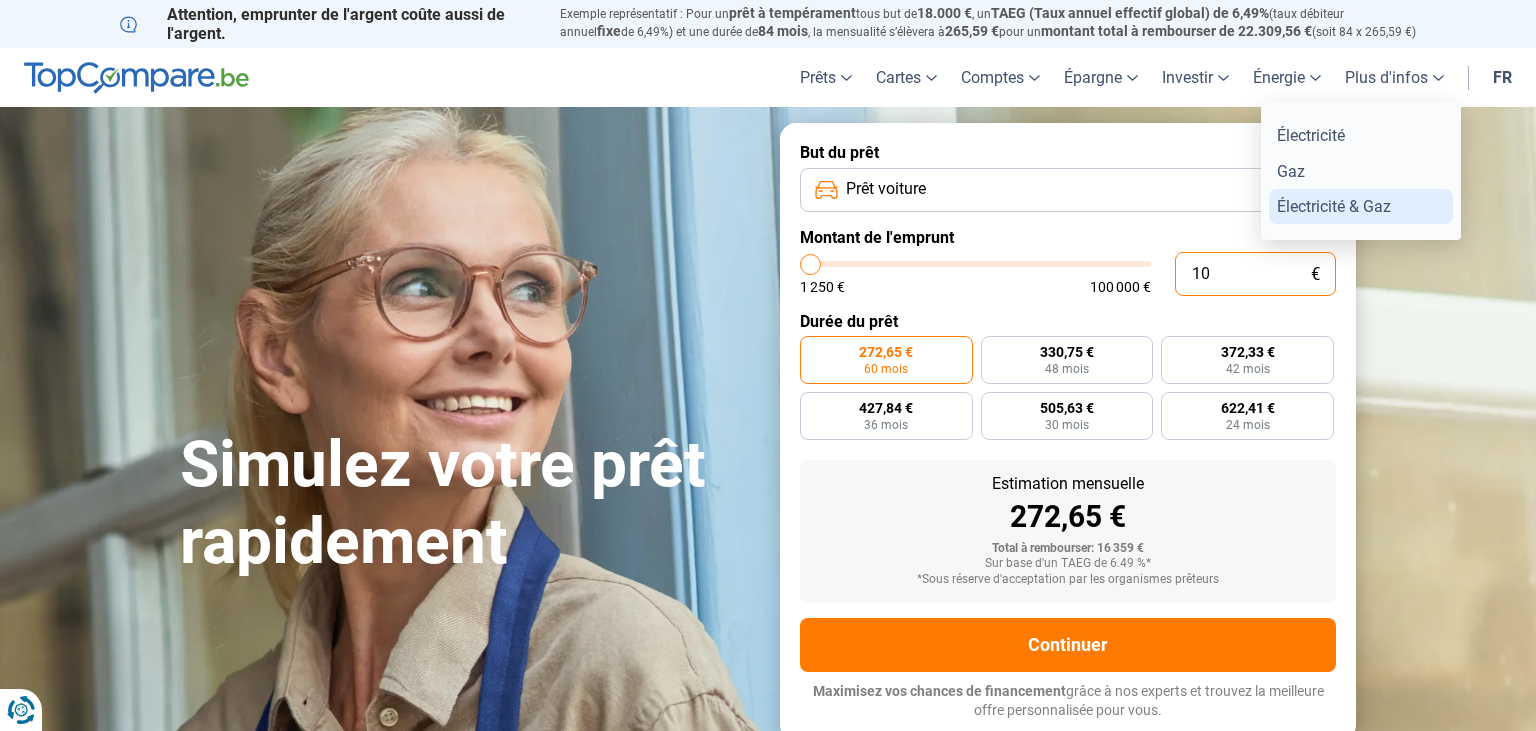 type on "100" 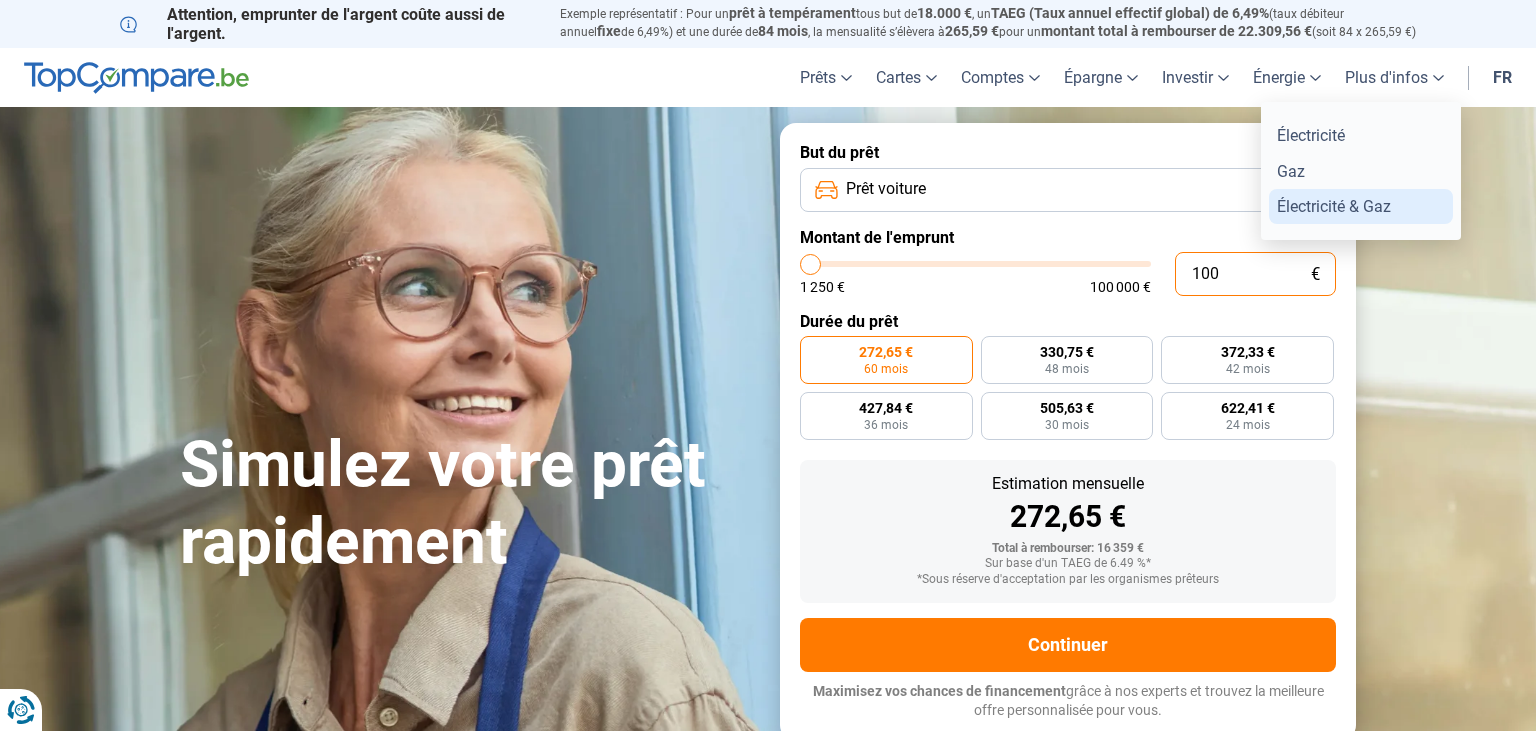 type on "1.000" 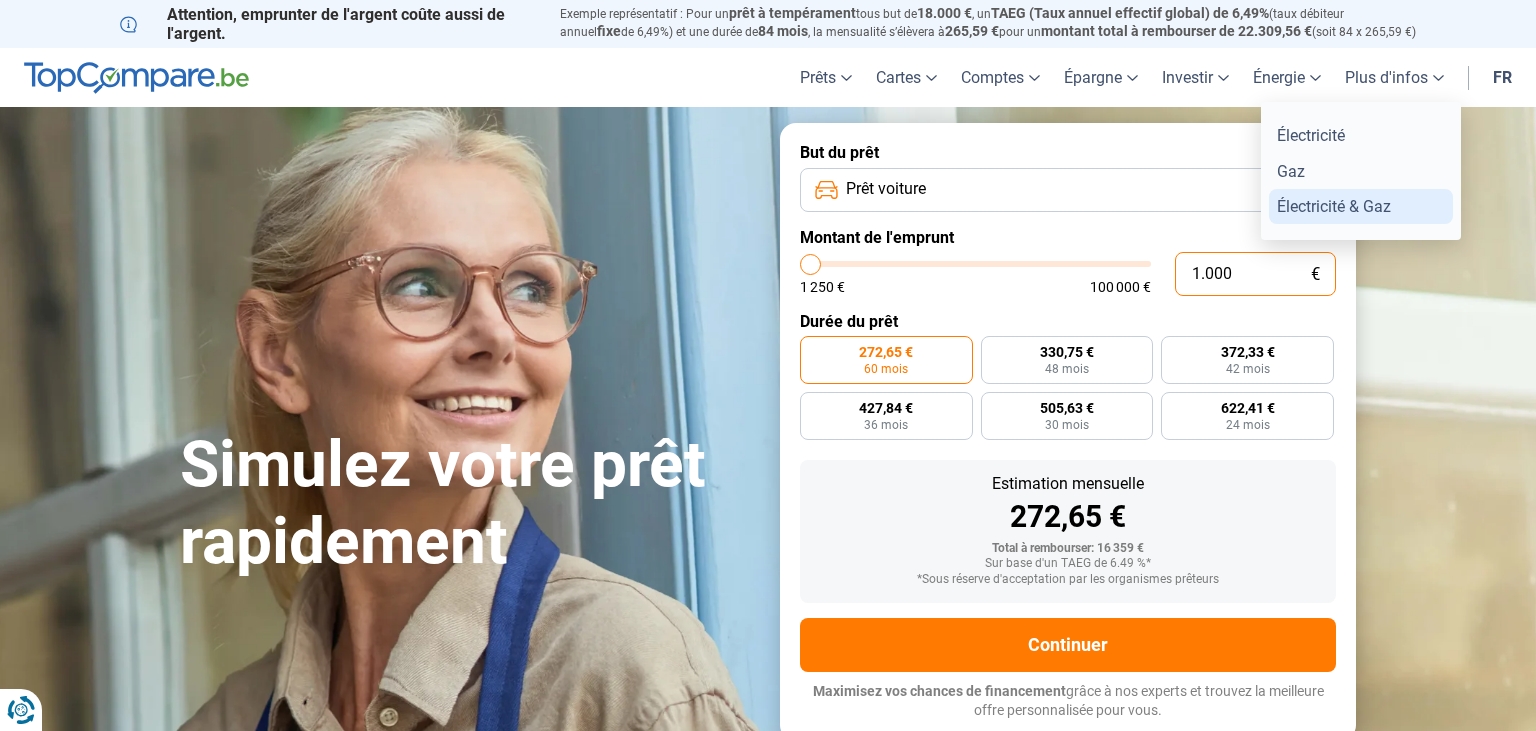 type on "10.000" 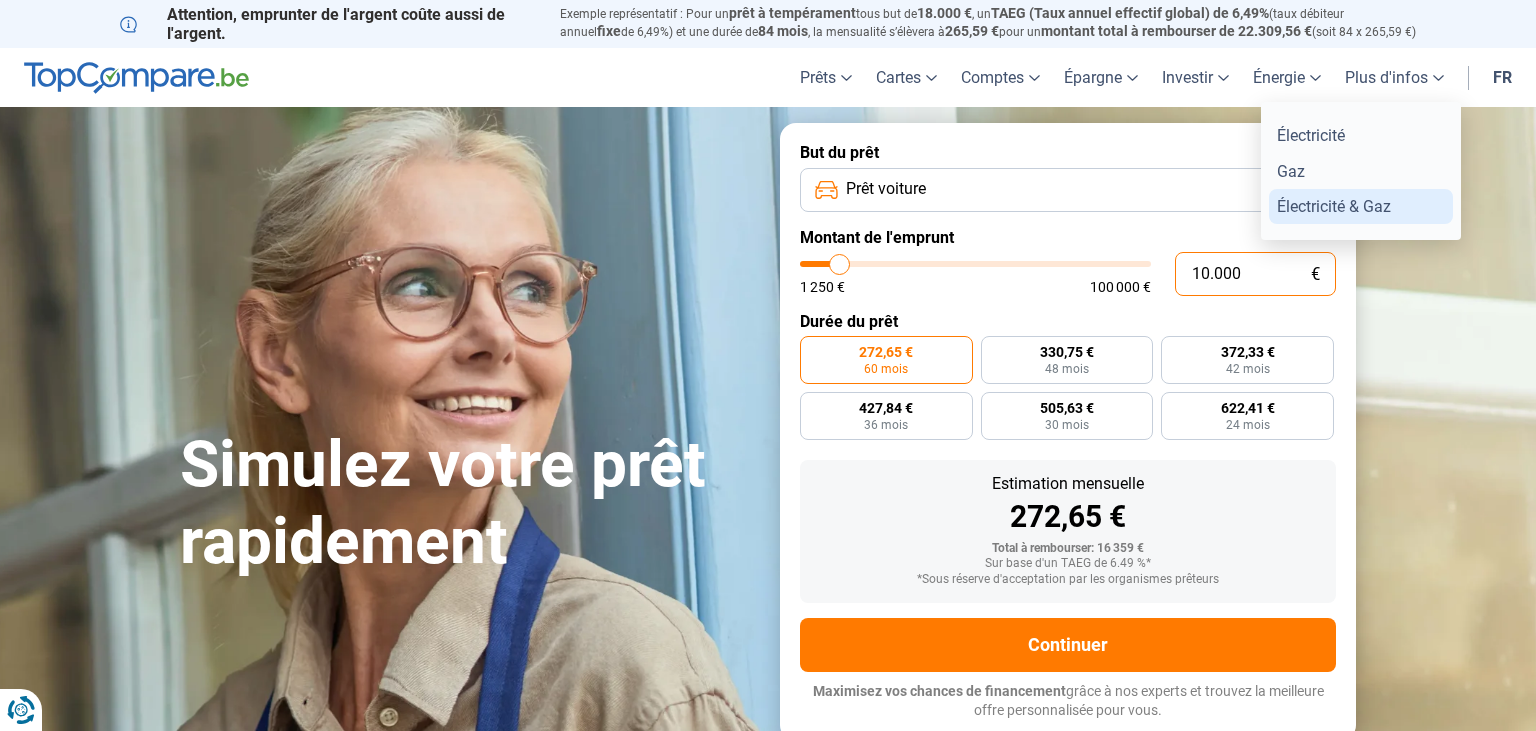 radio on "true" 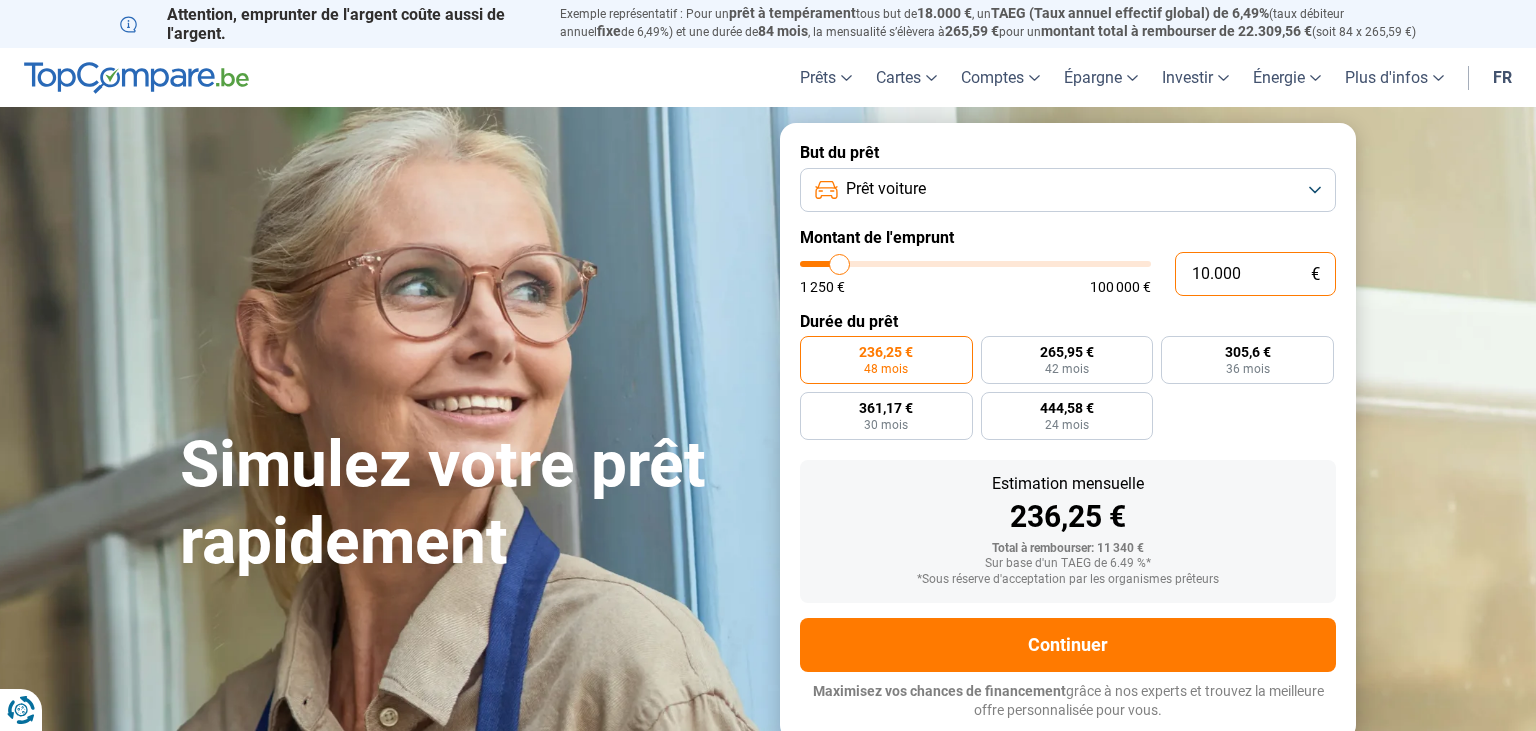 type on "10.000" 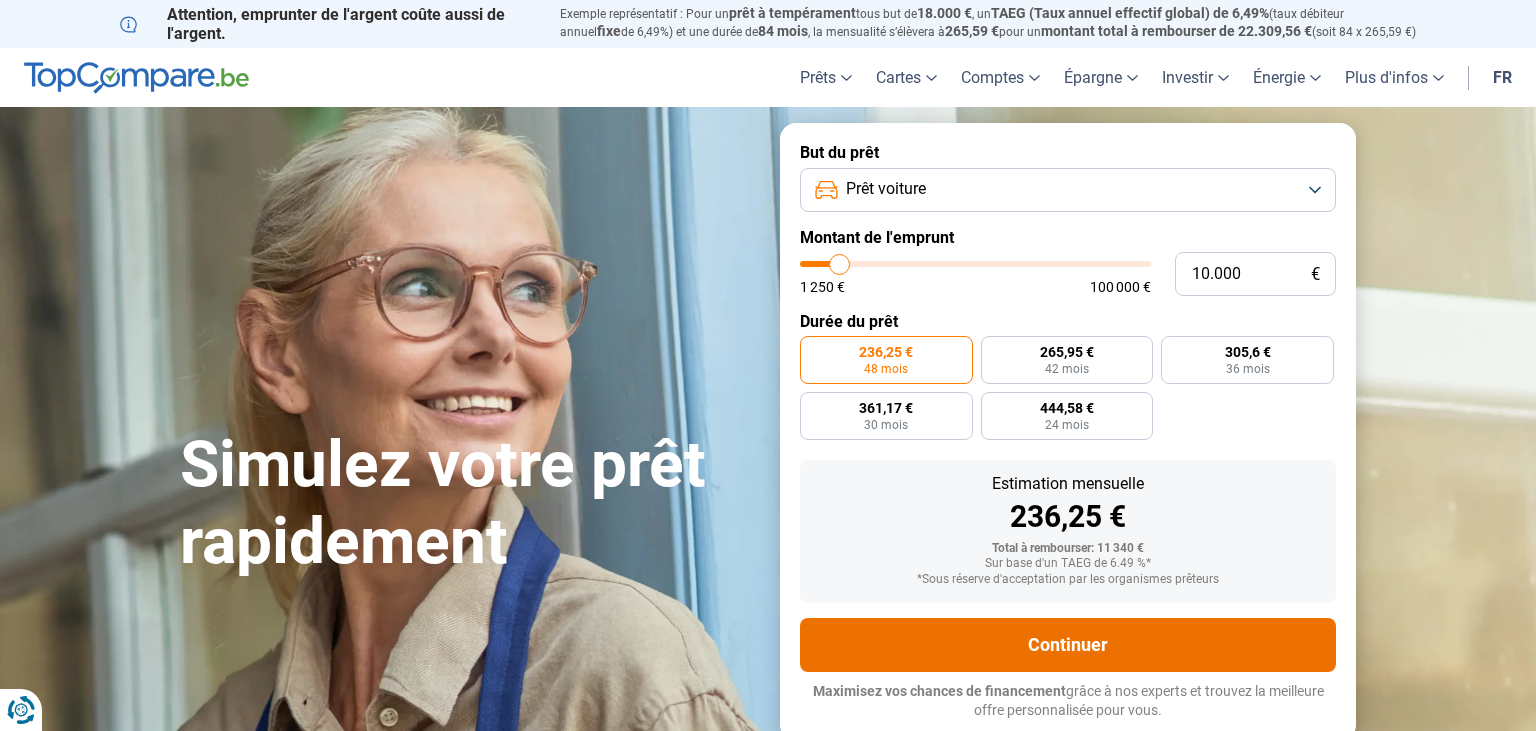 click on "Continuer" at bounding box center [1068, 645] 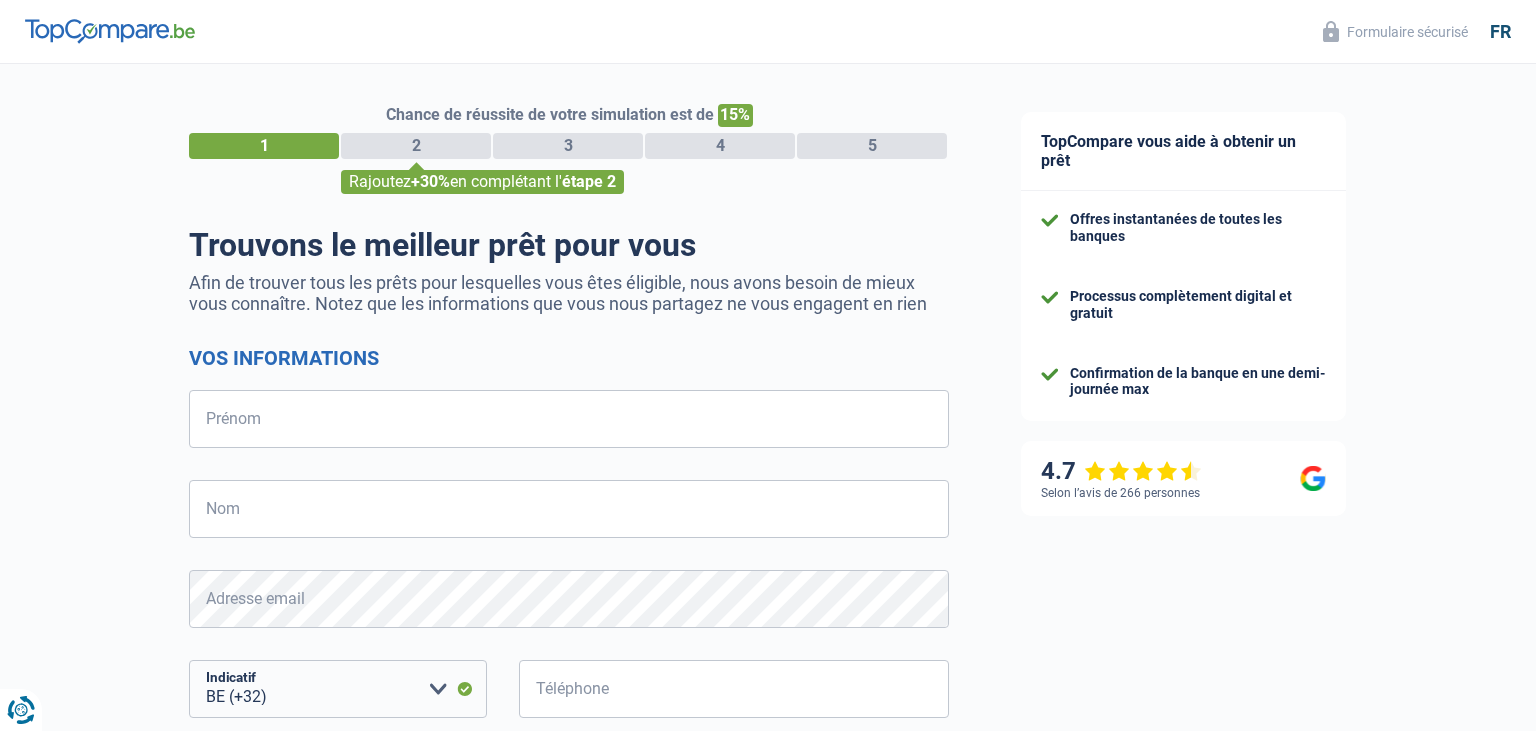 select on "32" 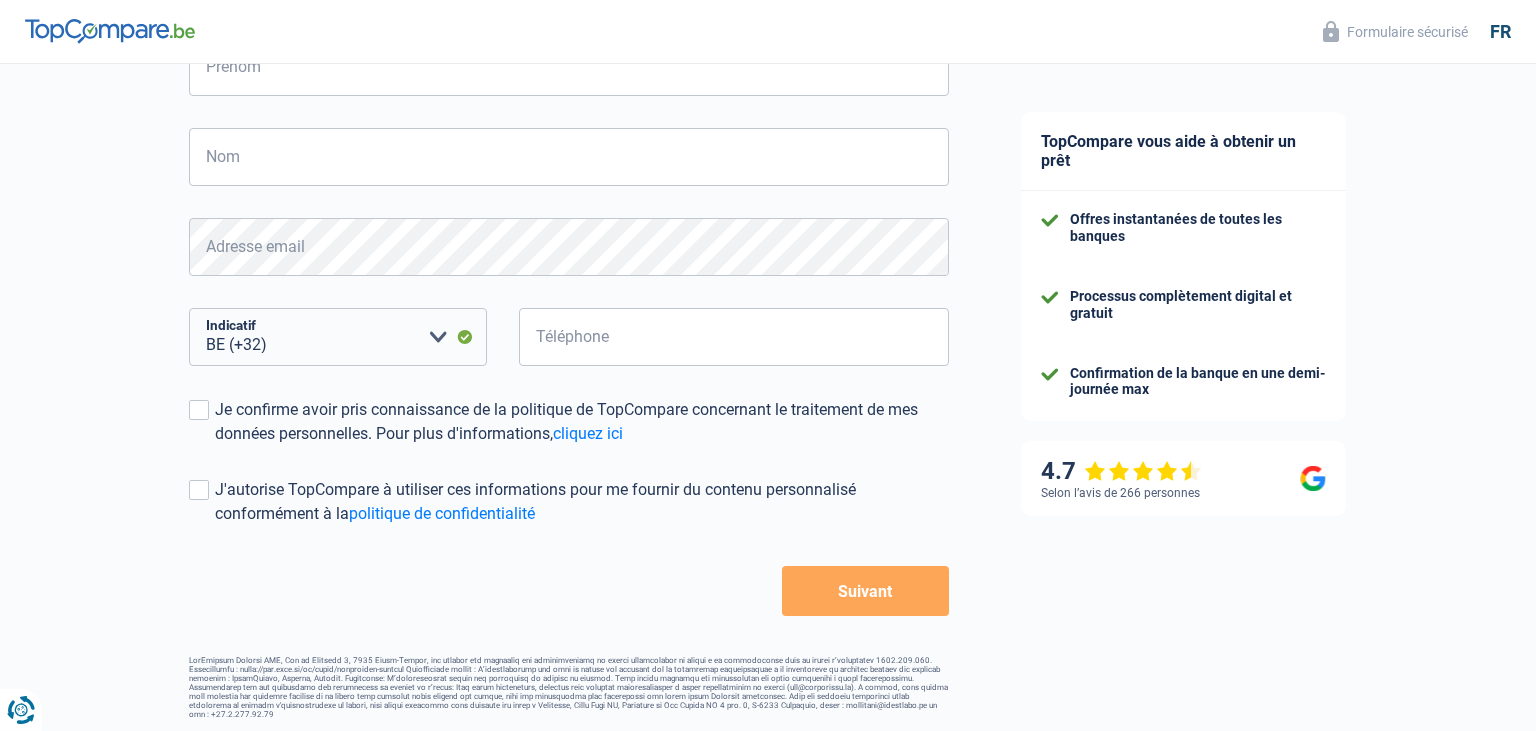 scroll, scrollTop: 356, scrollLeft: 0, axis: vertical 